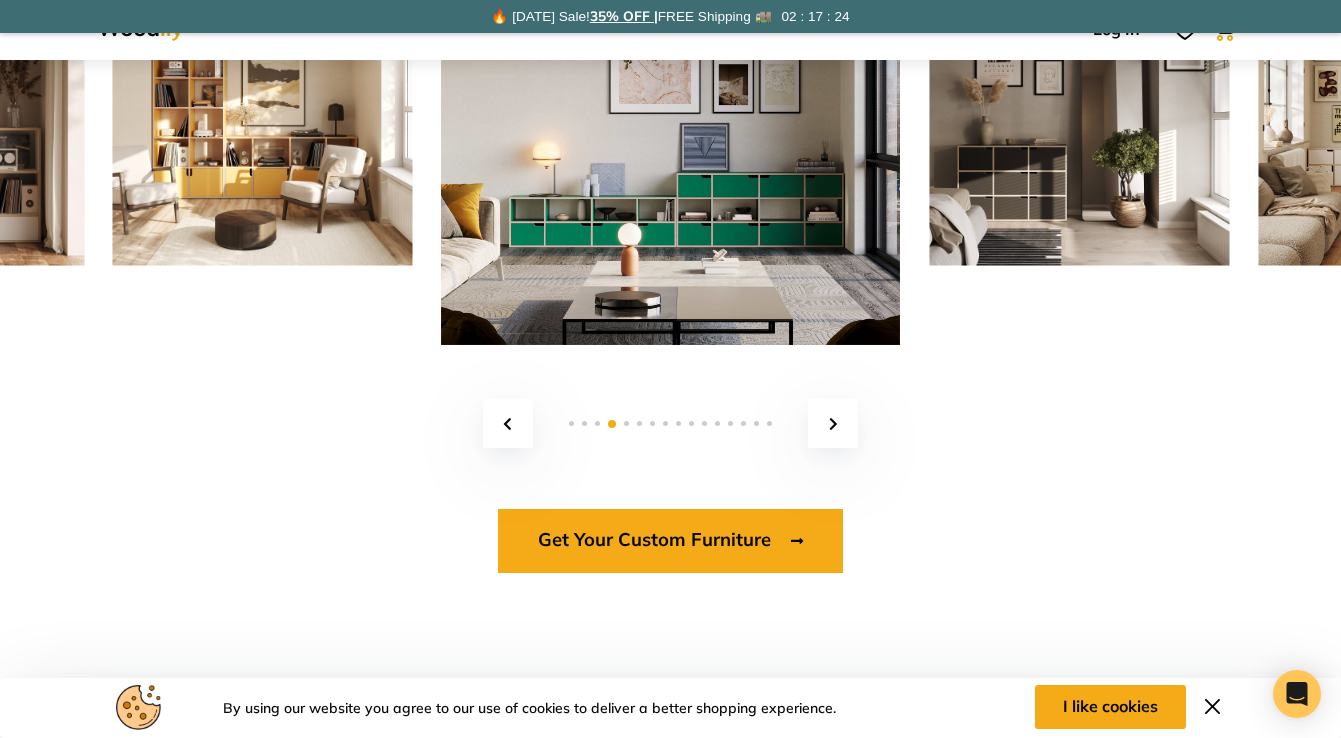 scroll, scrollTop: 2801, scrollLeft: 0, axis: vertical 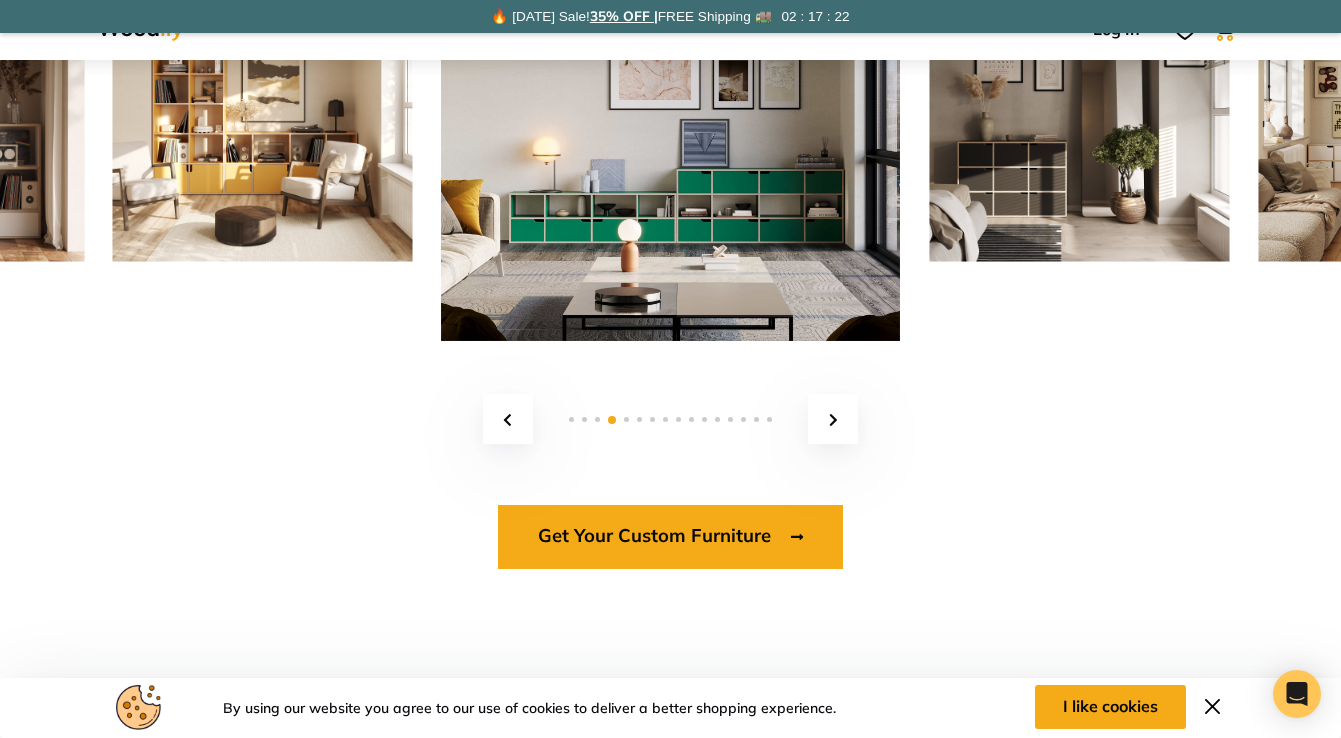 click at bounding box center [833, 420] 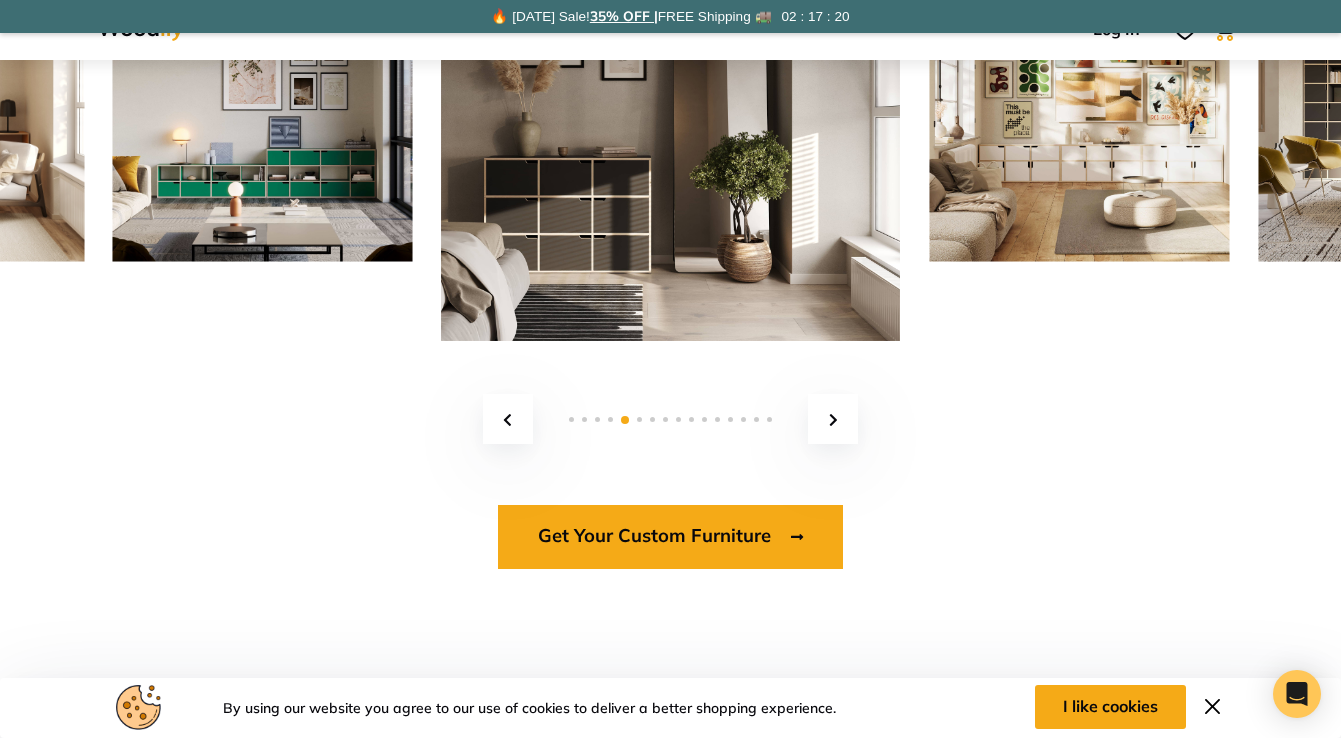 click at bounding box center (833, 420) 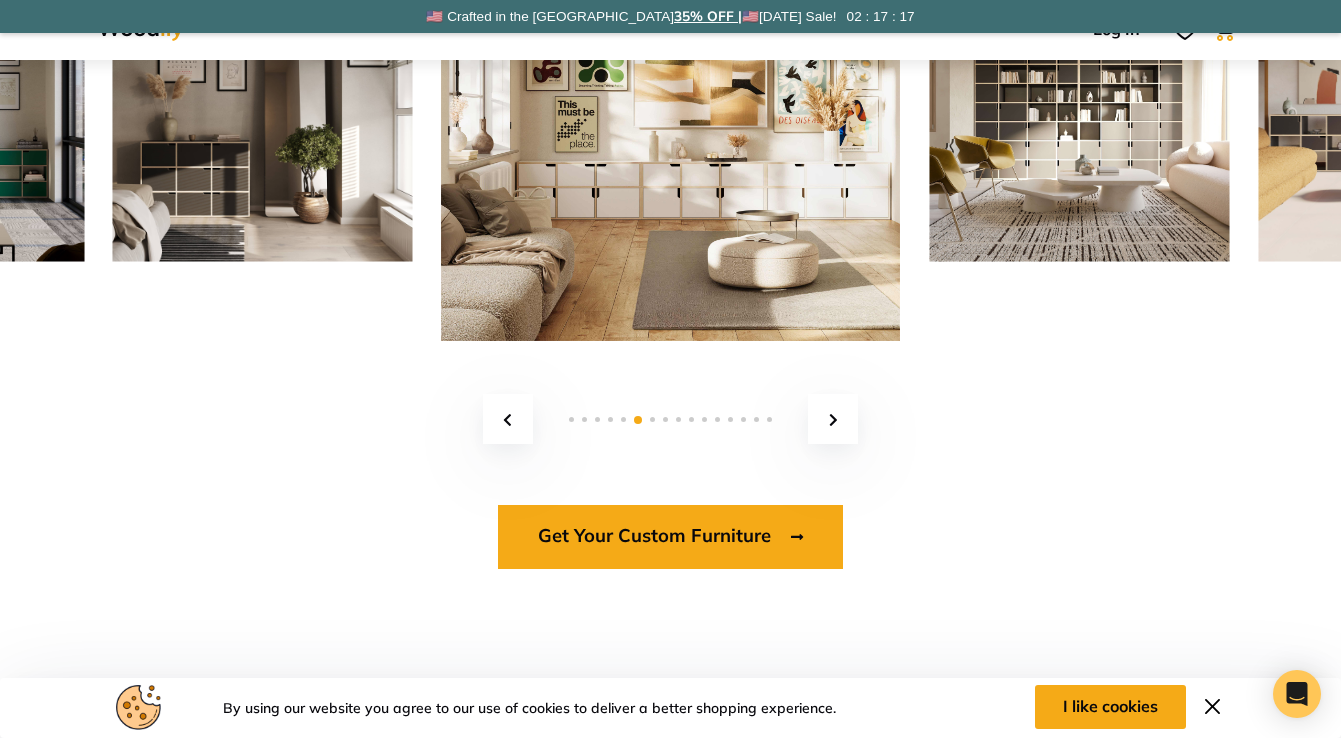 click at bounding box center (833, 420) 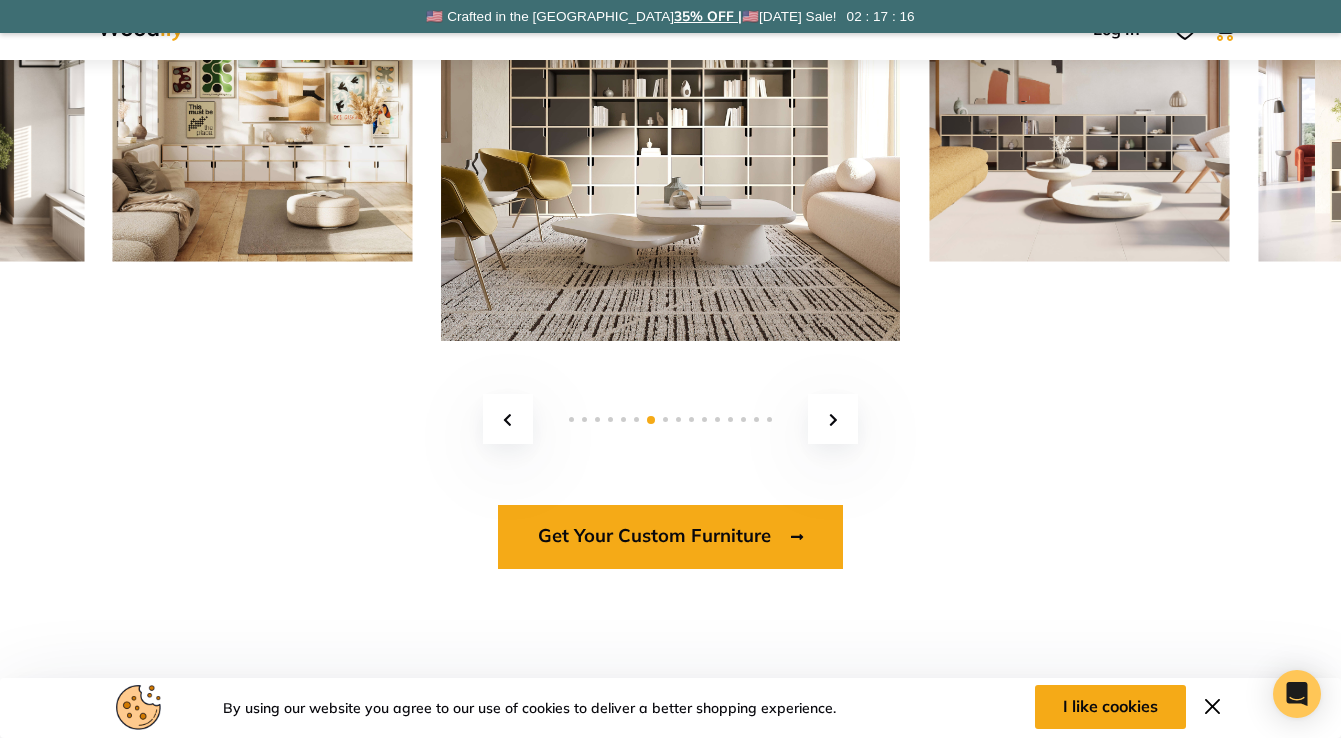 click at bounding box center (833, 420) 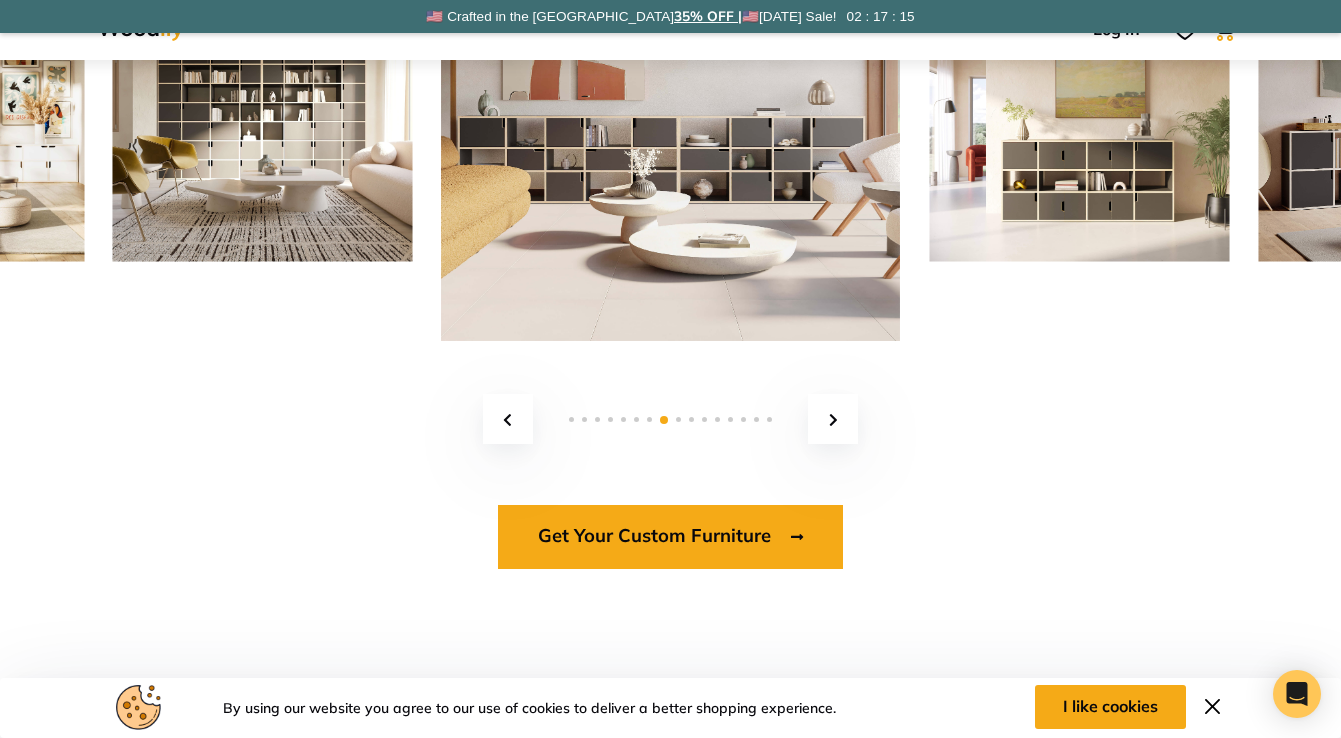click at bounding box center [833, 420] 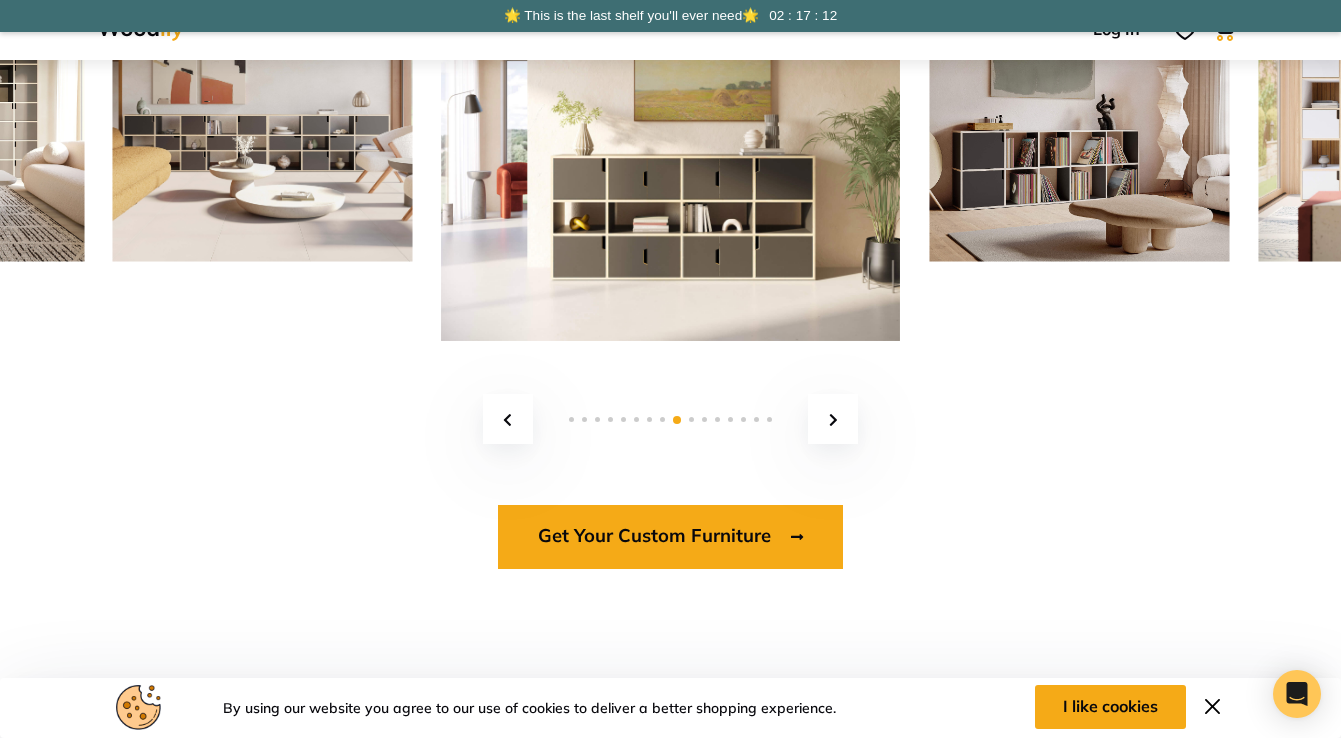 click at bounding box center (833, 420) 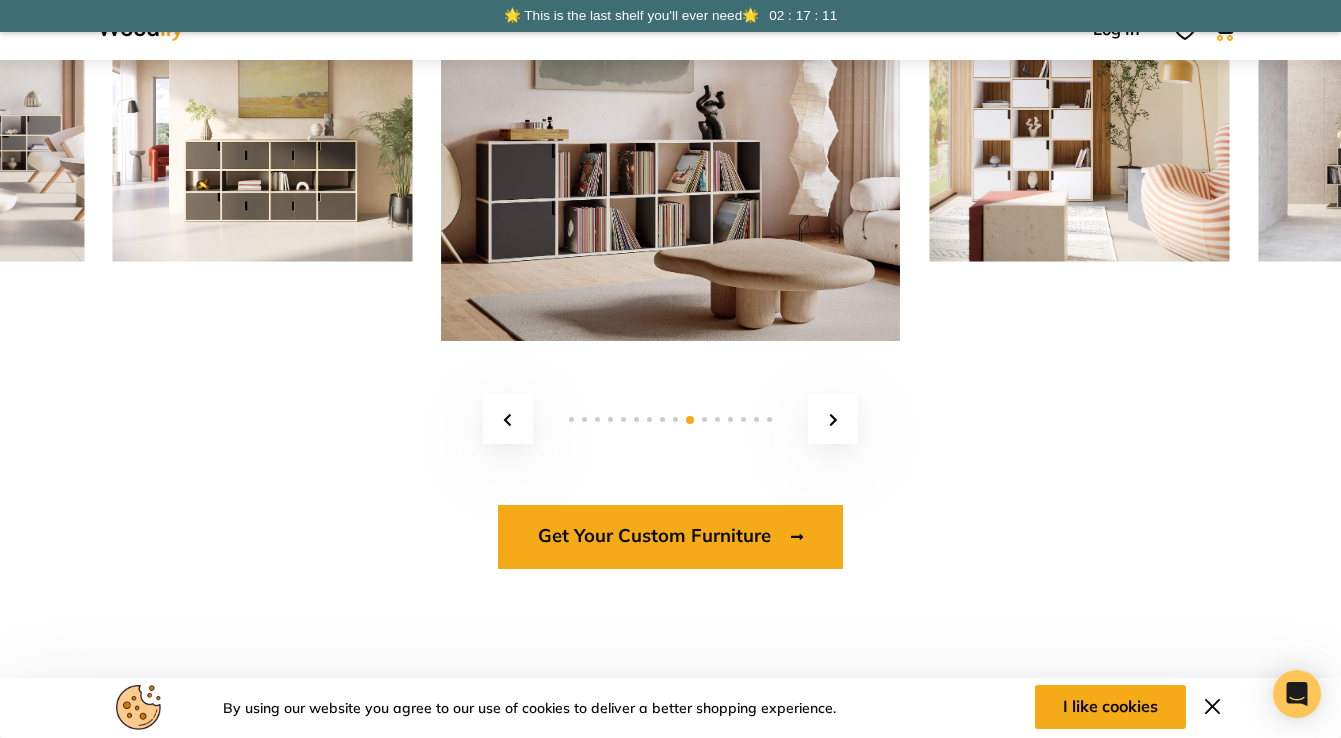 click at bounding box center [833, 420] 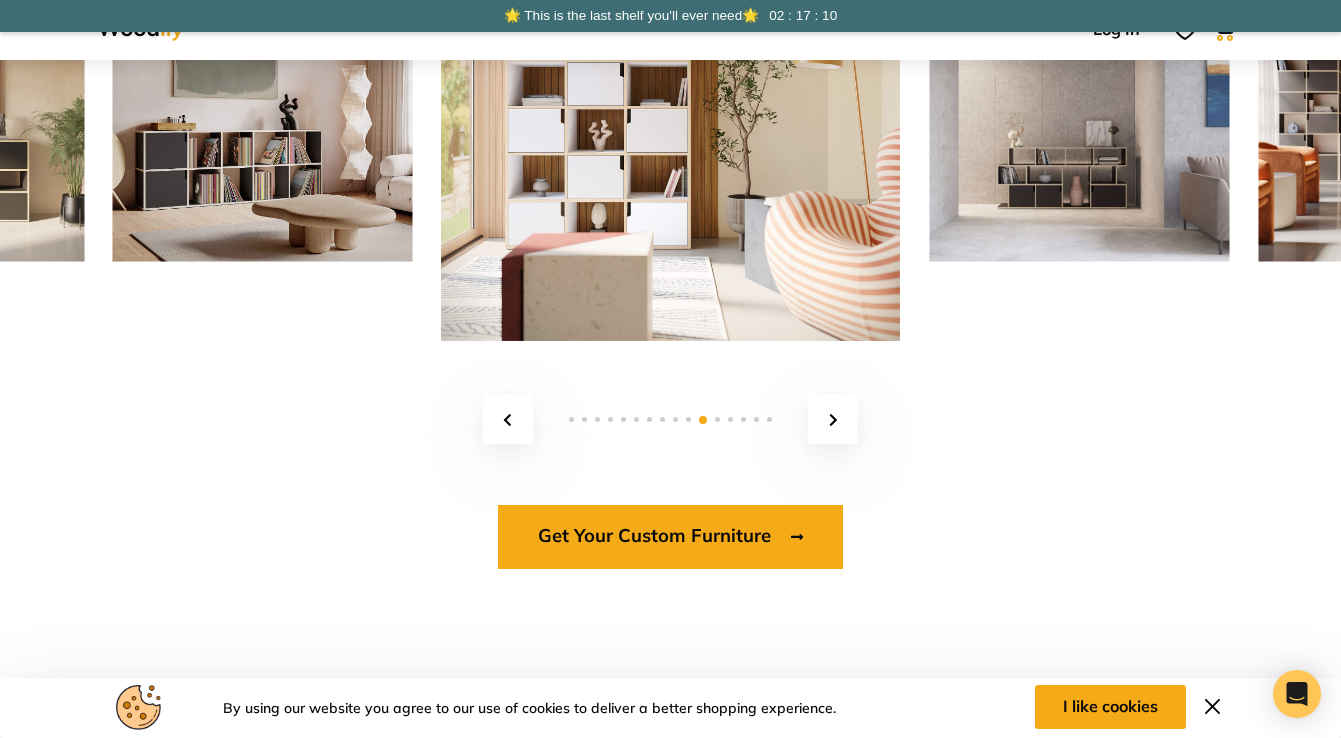 click at bounding box center [833, 420] 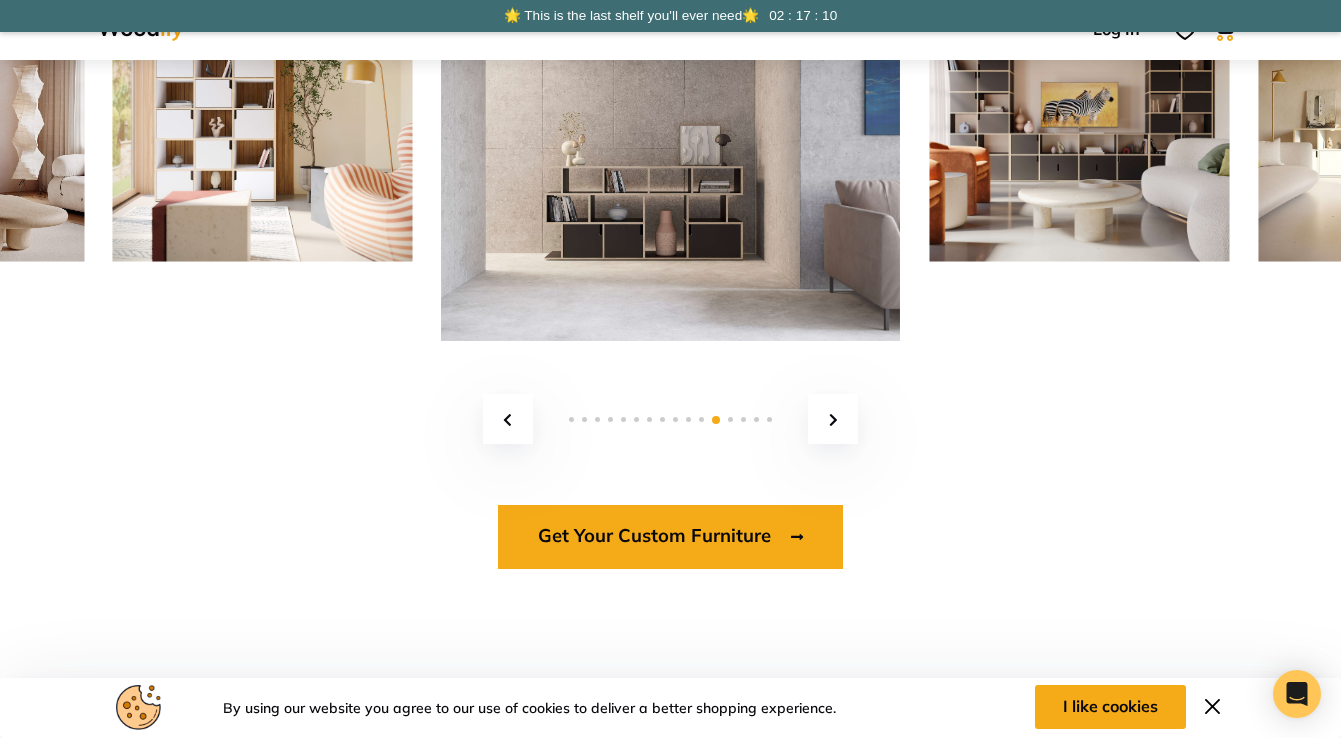 click at bounding box center [833, 420] 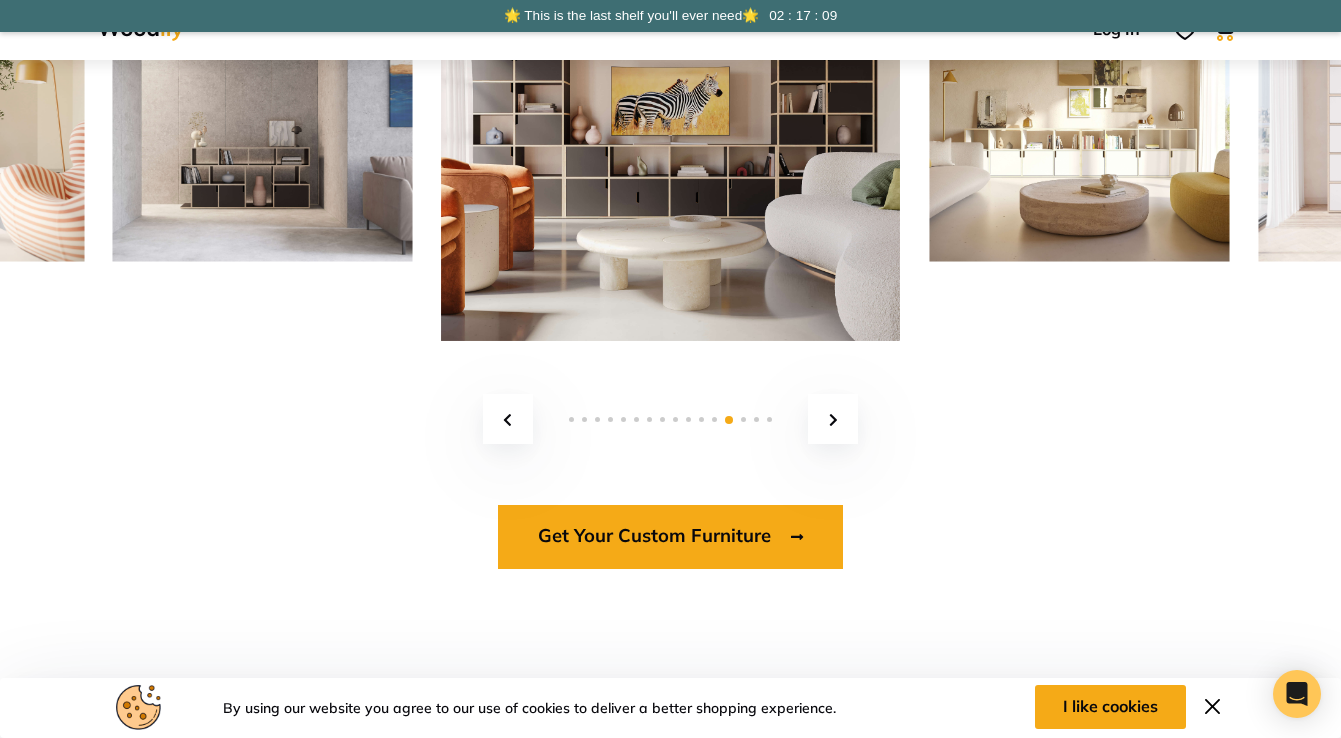 click at bounding box center (833, 420) 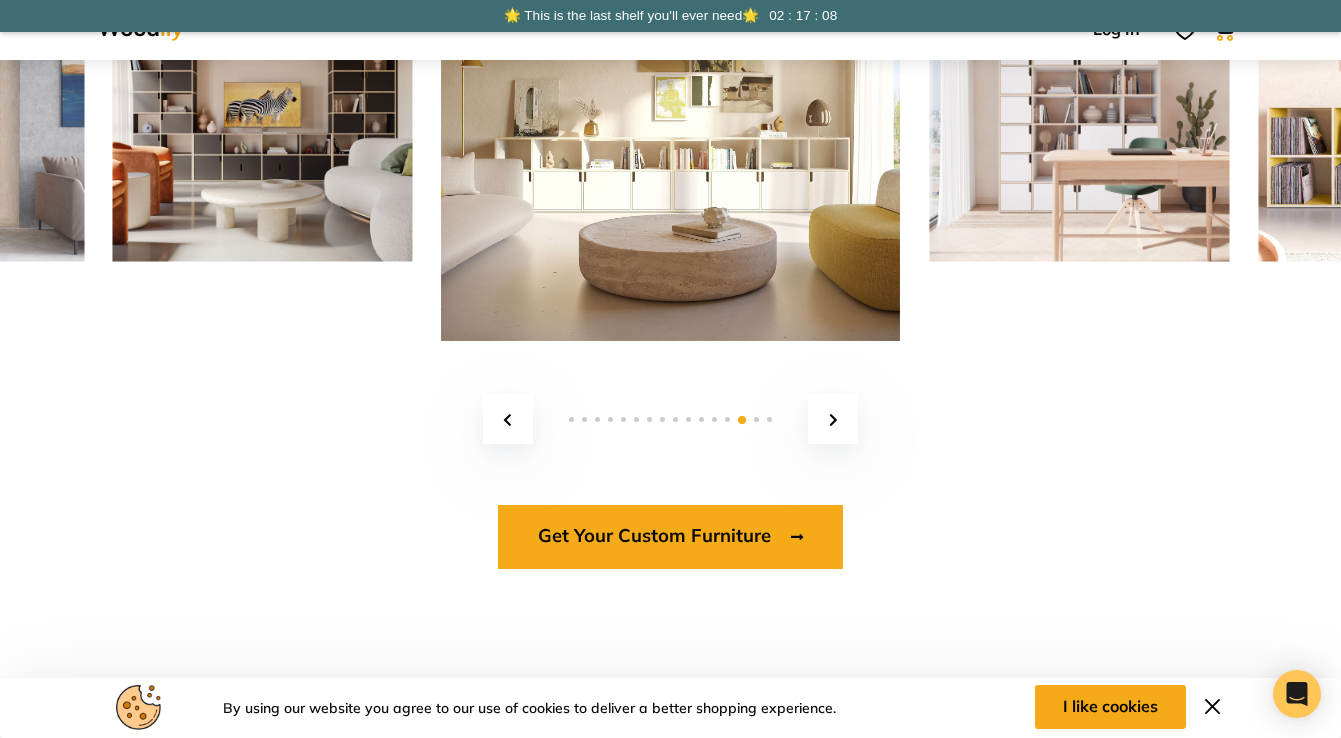 click at bounding box center [833, 420] 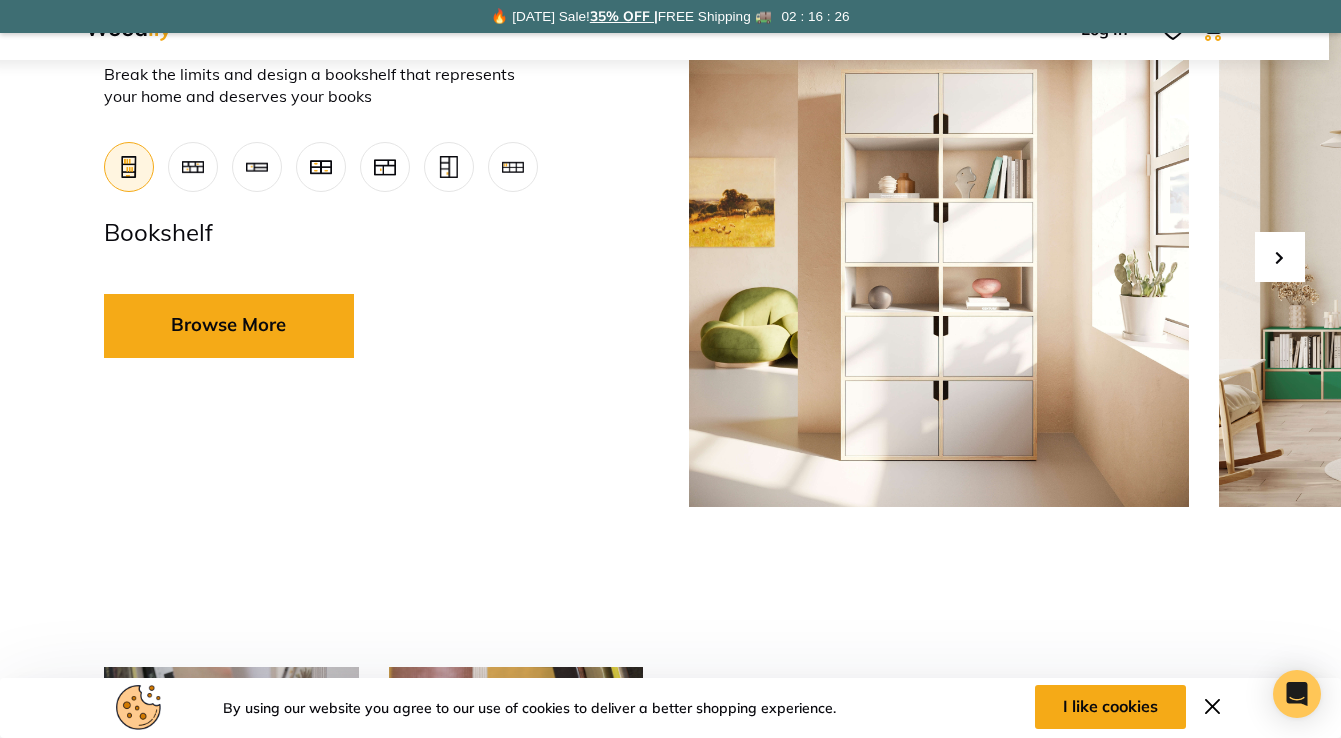 scroll, scrollTop: 706, scrollLeft: 12, axis: both 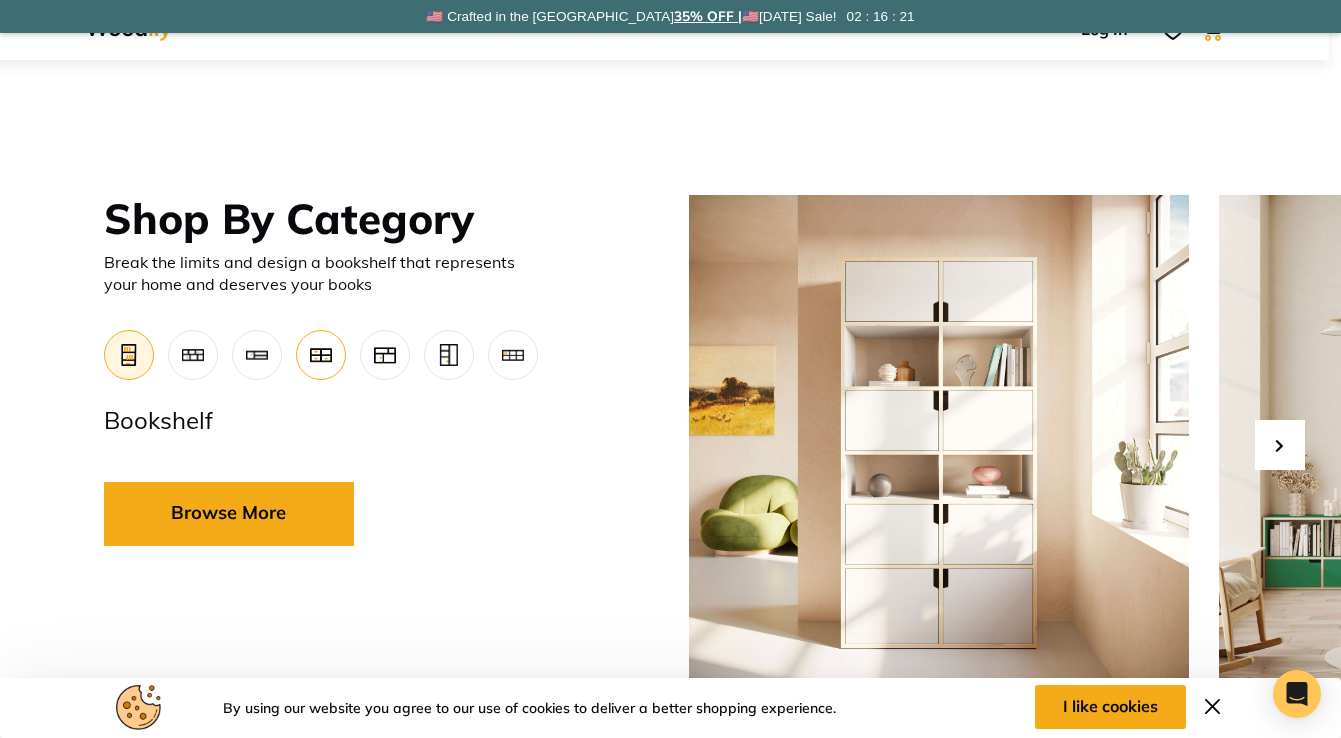click at bounding box center [321, 355] 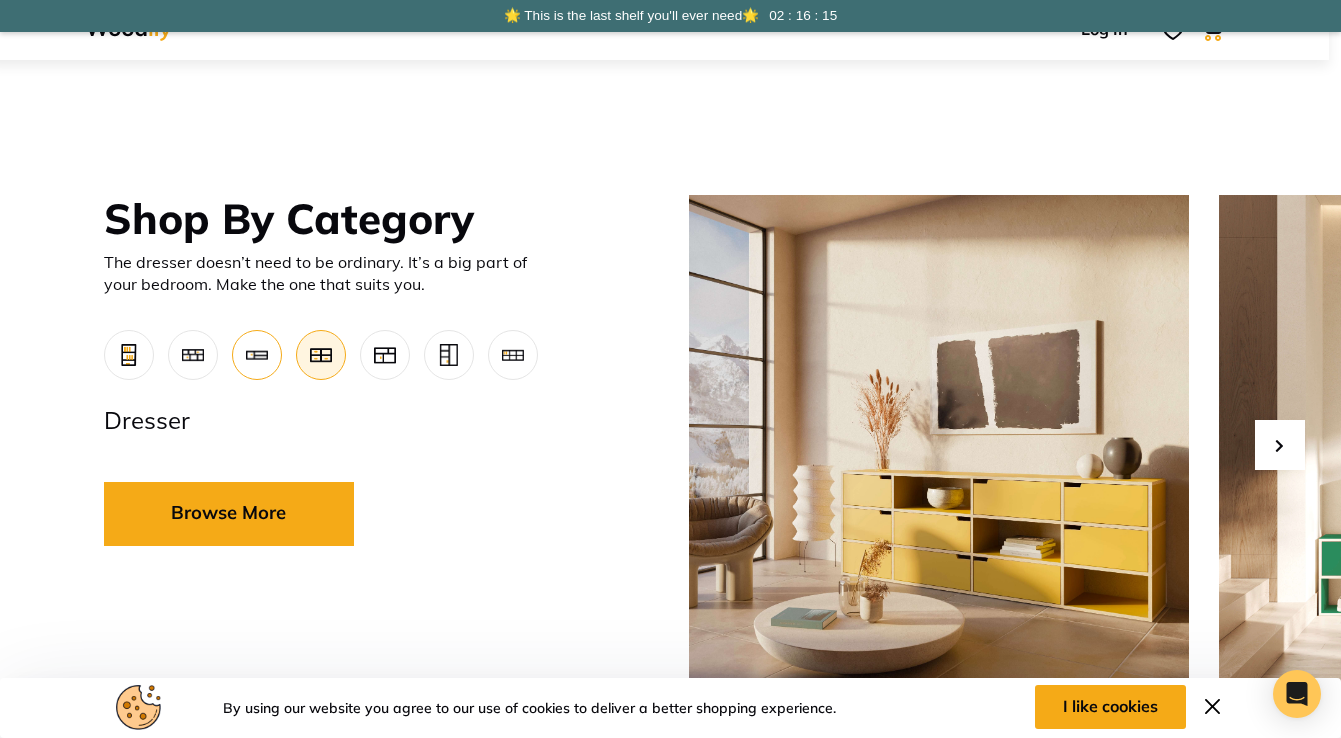 click at bounding box center [257, 355] 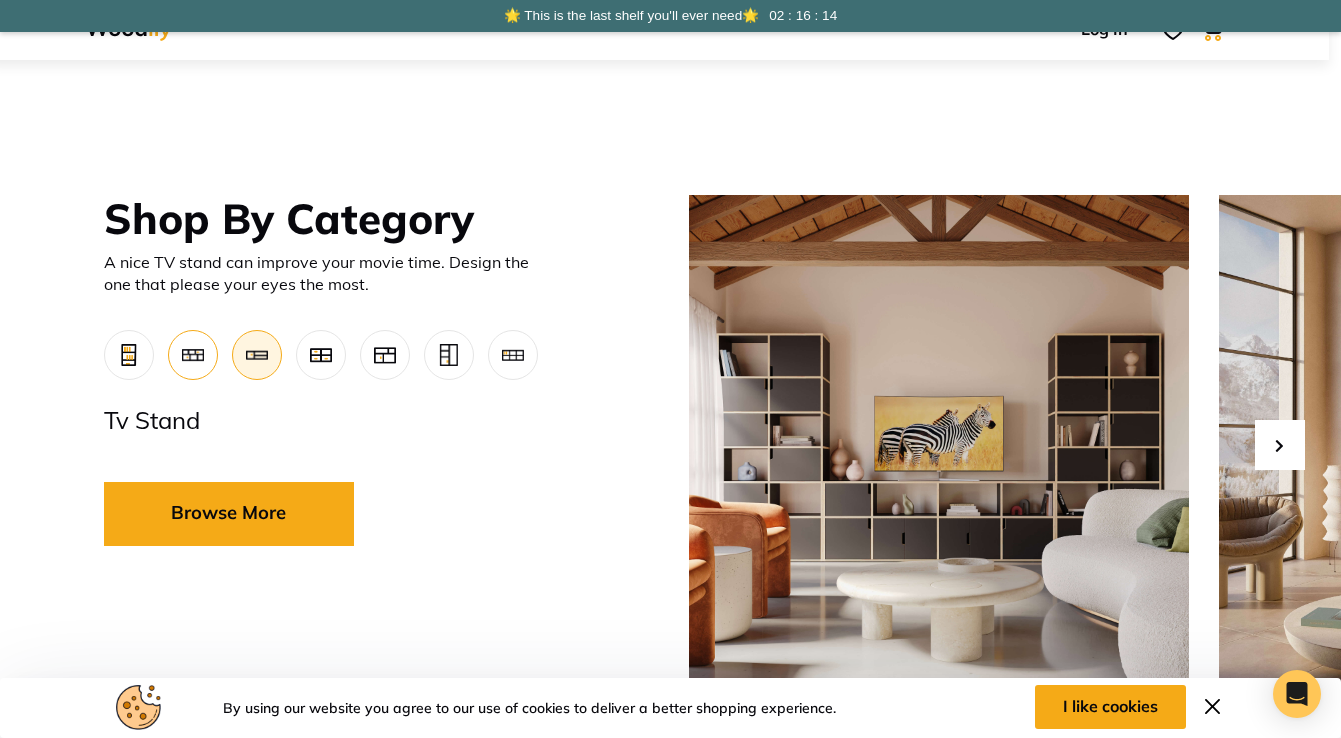 click at bounding box center [193, 355] 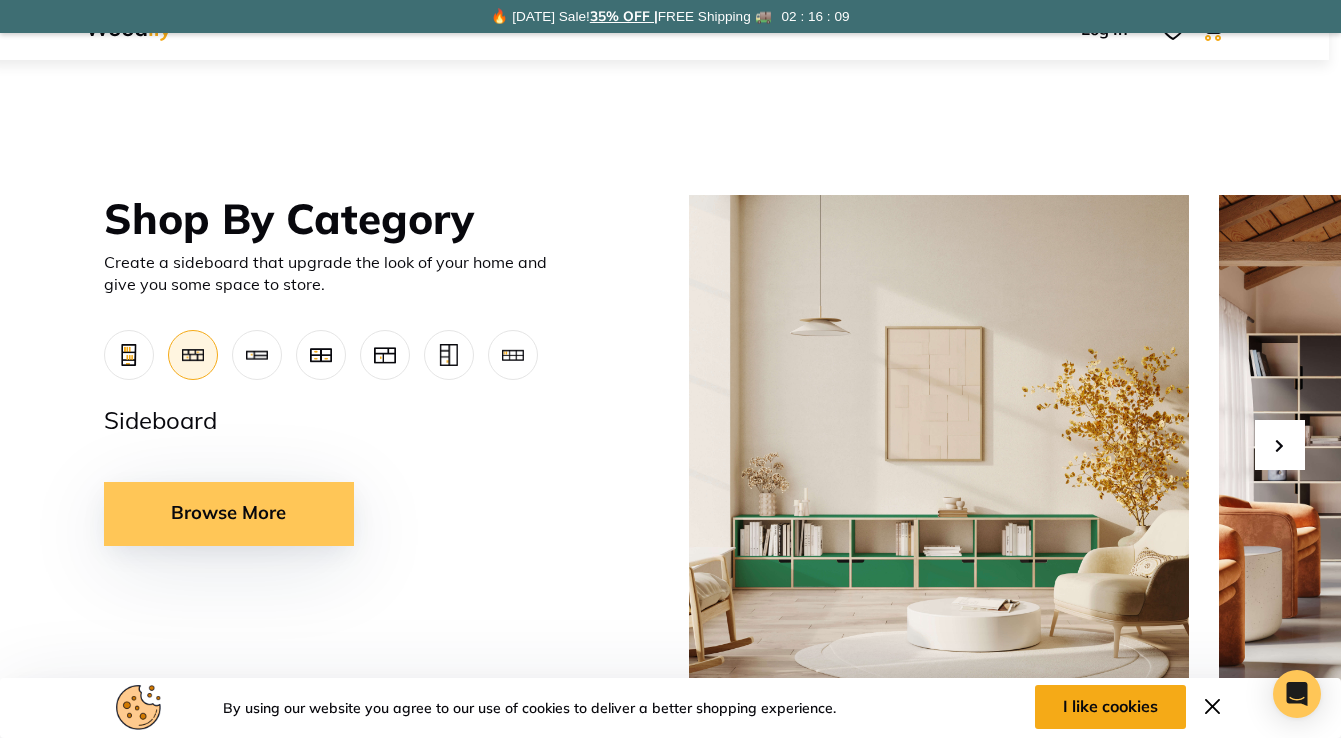 click on "Browse More" at bounding box center (229, 514) 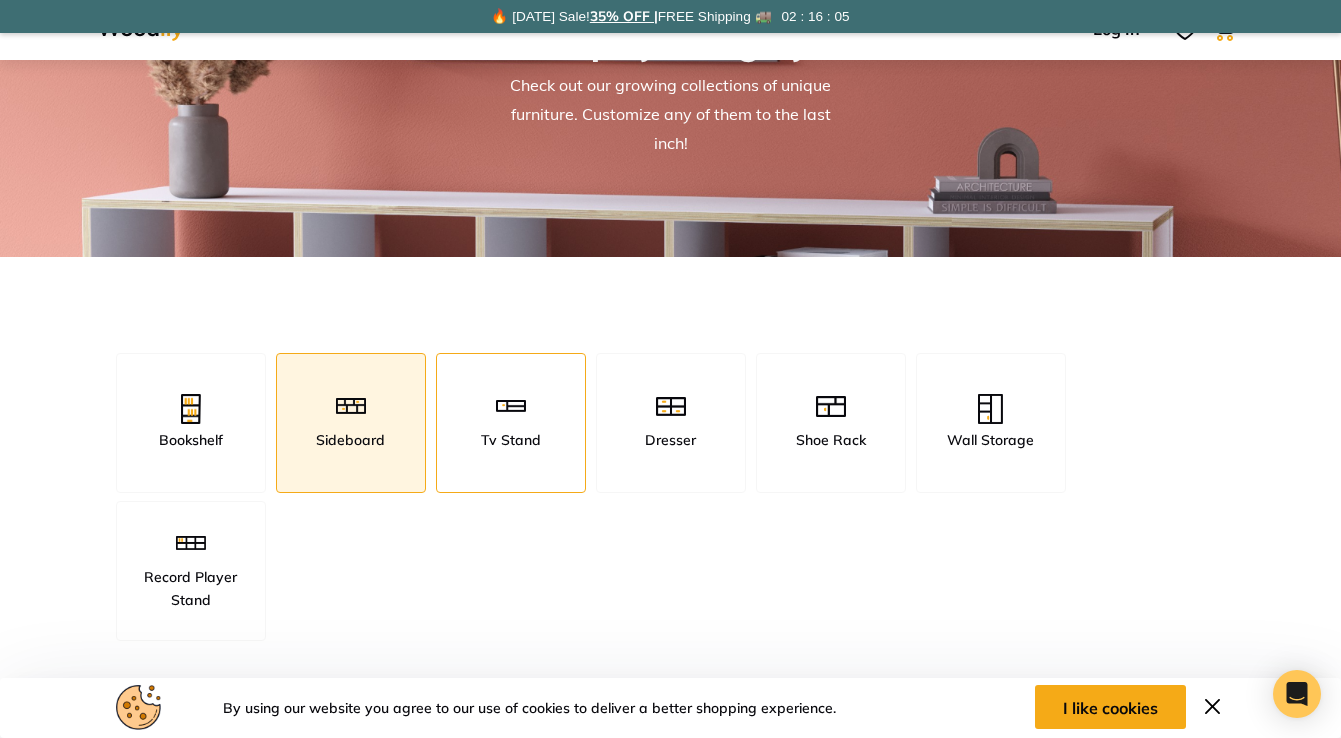 scroll, scrollTop: 140, scrollLeft: 0, axis: vertical 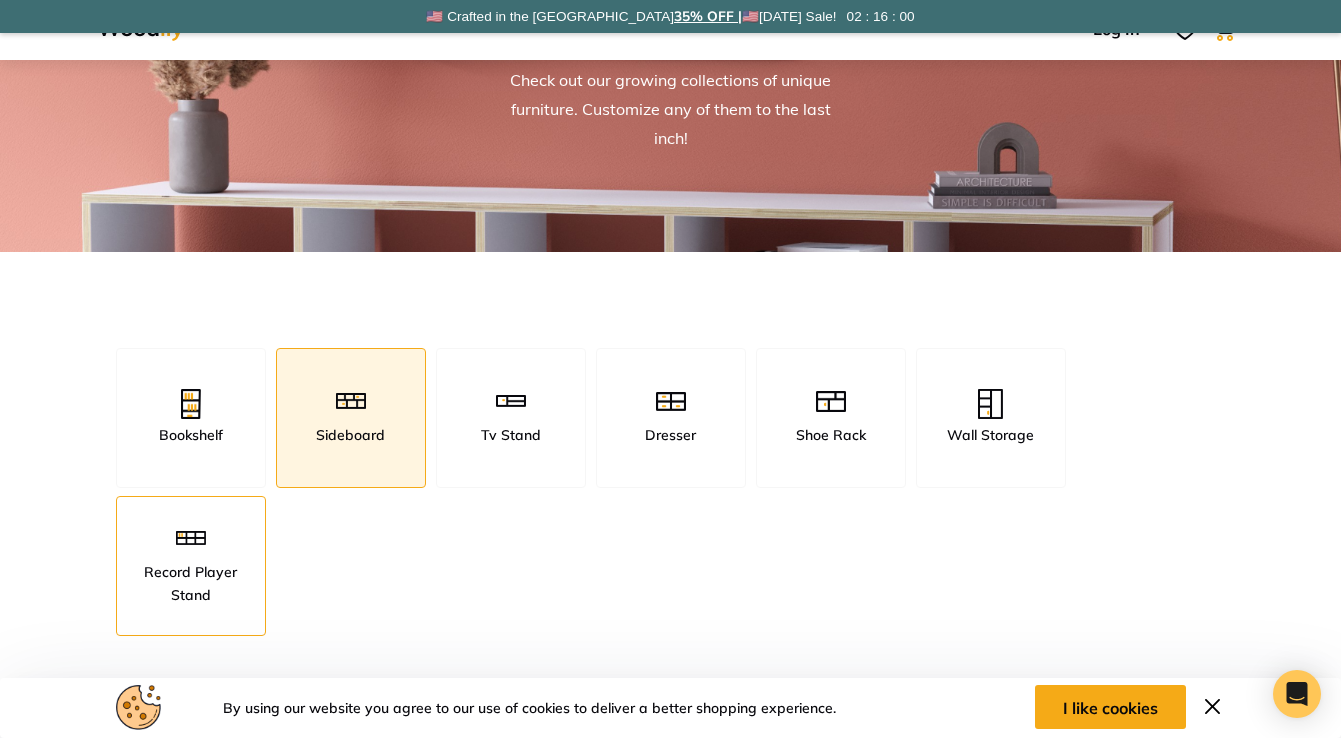 click at bounding box center (191, 543) 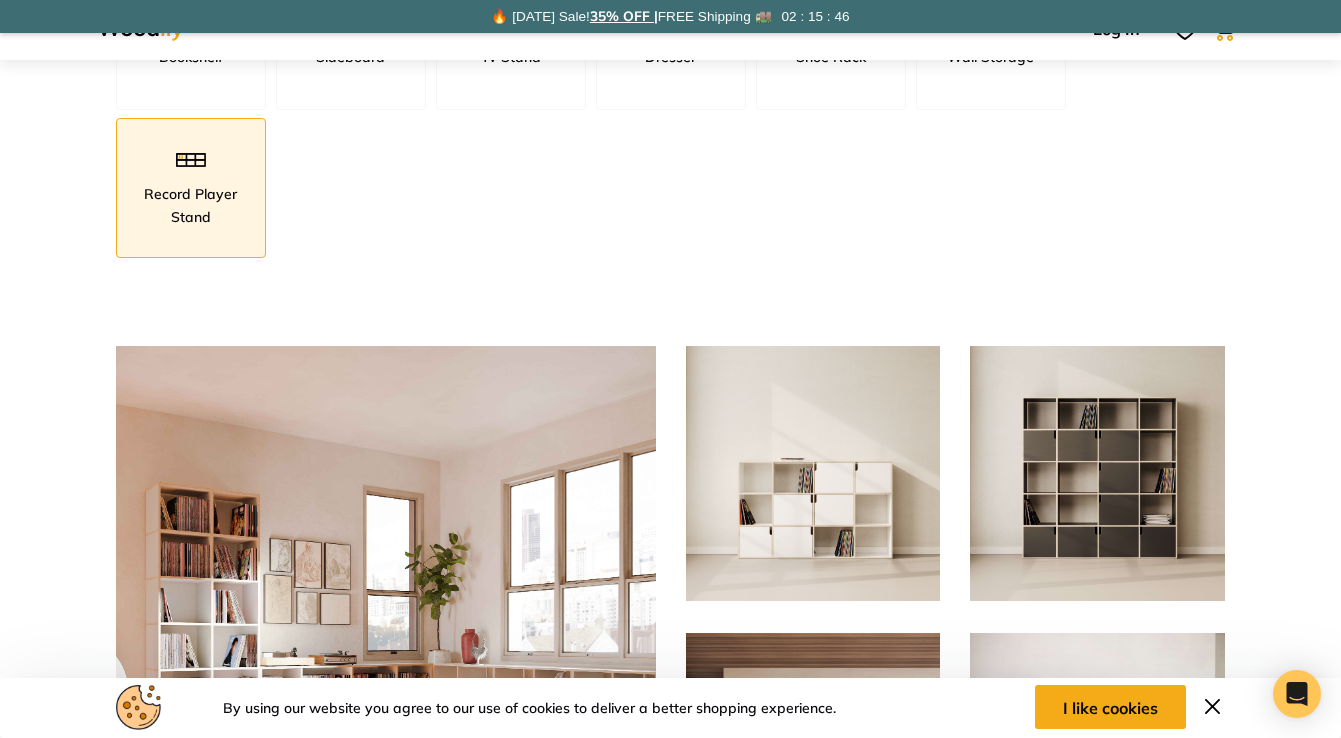 scroll, scrollTop: 223, scrollLeft: 0, axis: vertical 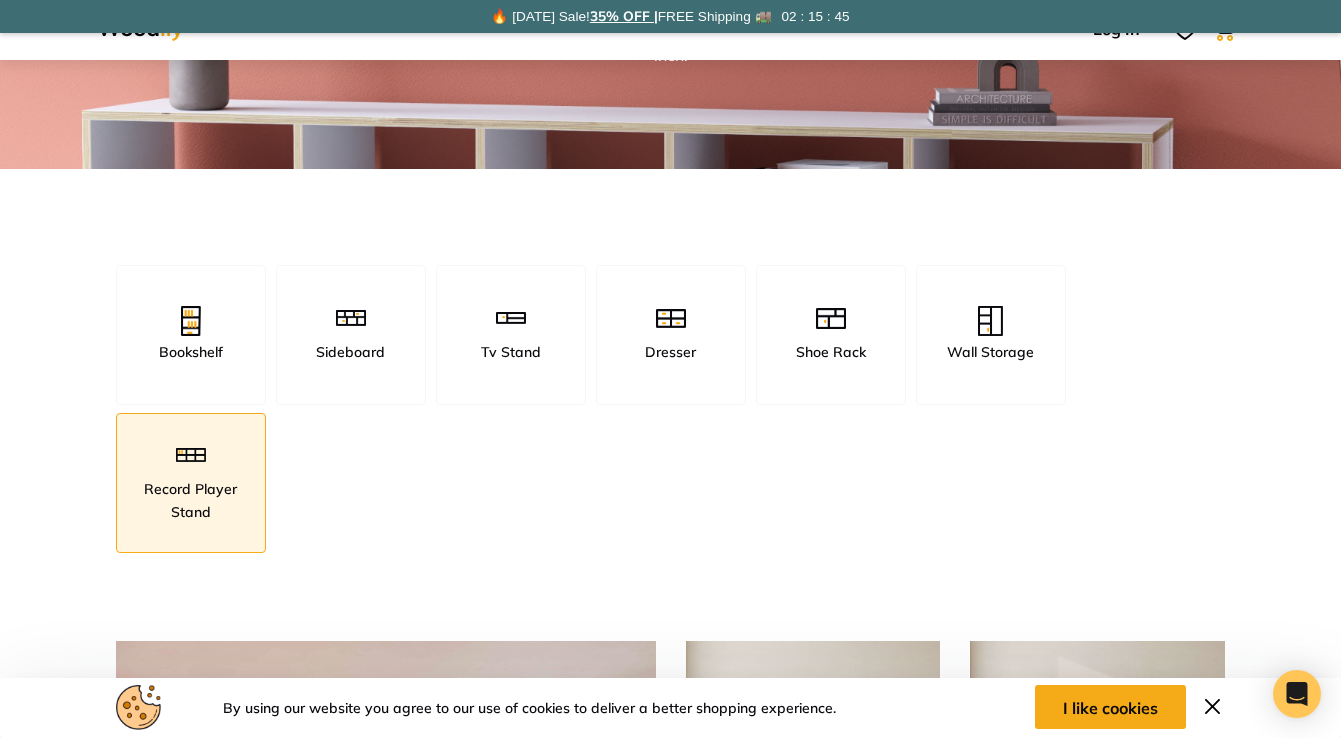 click on "Record Player Stand" at bounding box center [191, 500] 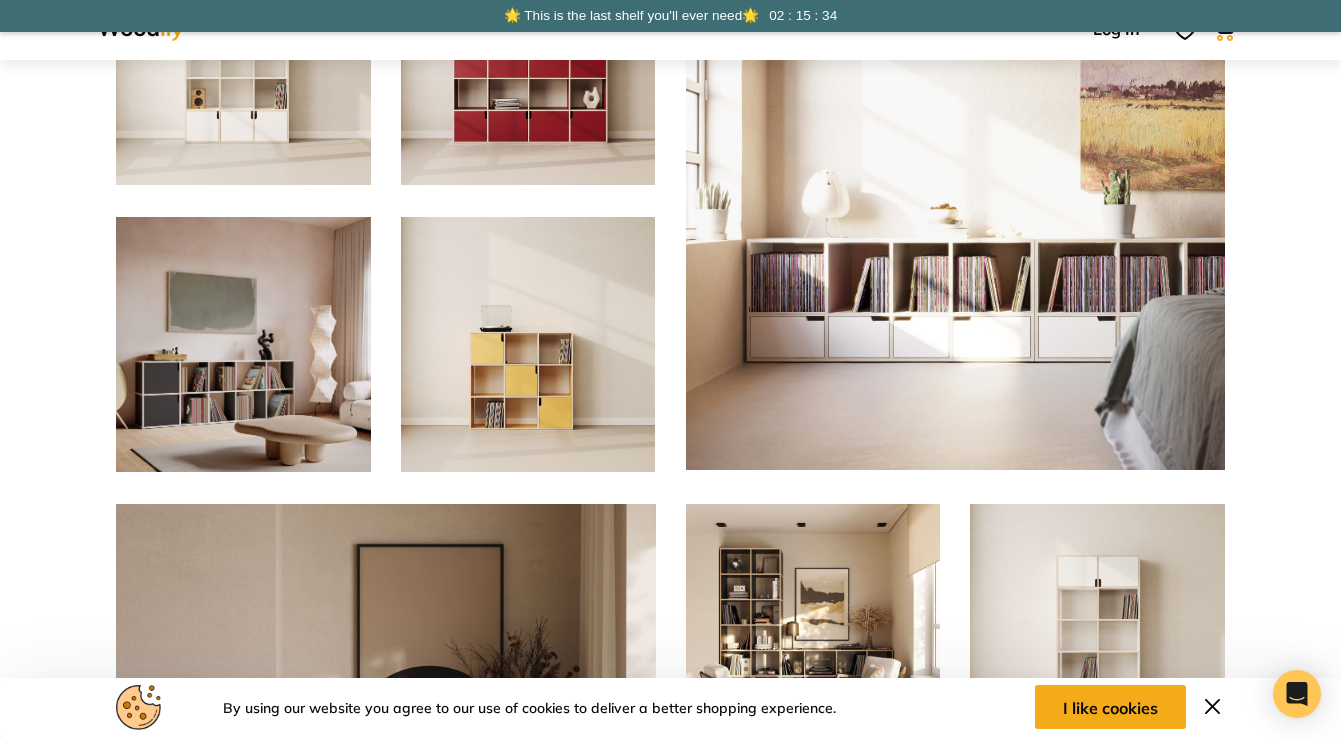 scroll, scrollTop: 1541, scrollLeft: 0, axis: vertical 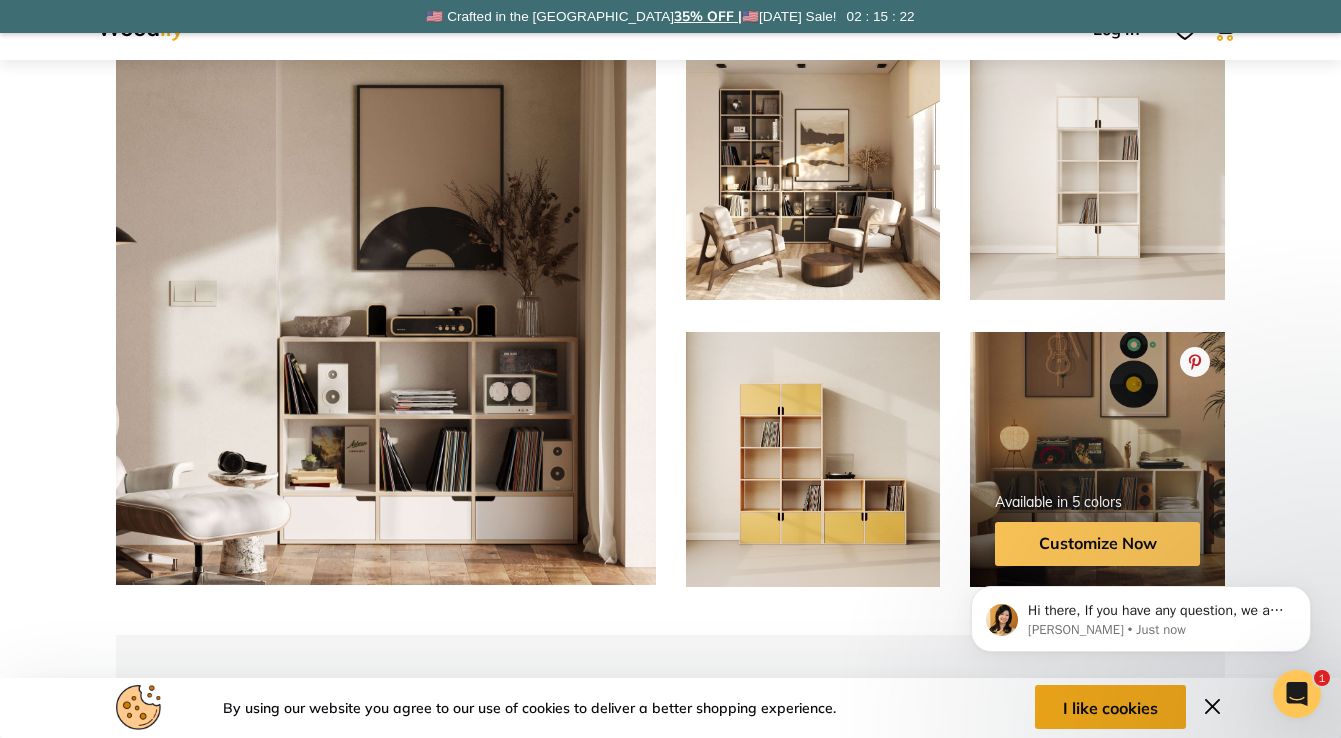 click on "Customize Now" at bounding box center (1097, 544) 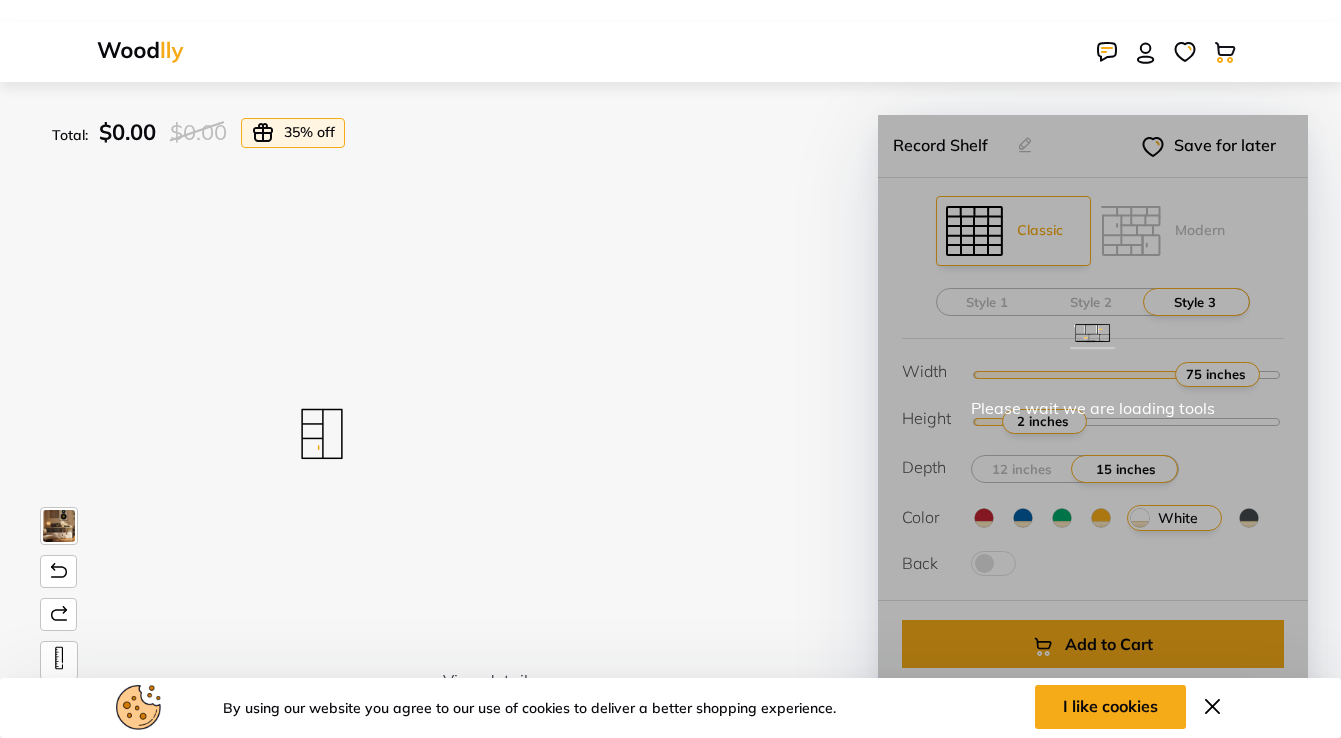 scroll, scrollTop: 0, scrollLeft: 0, axis: both 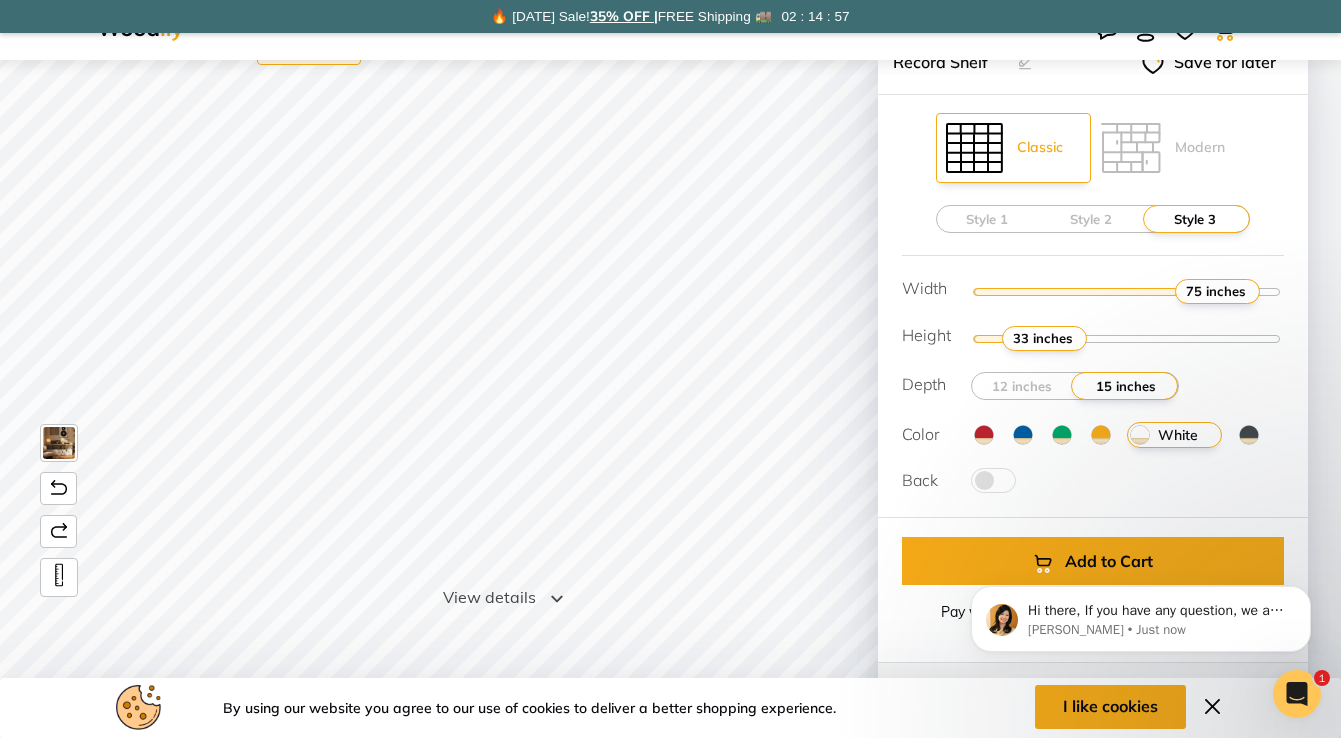 click at bounding box center [1101, 435] 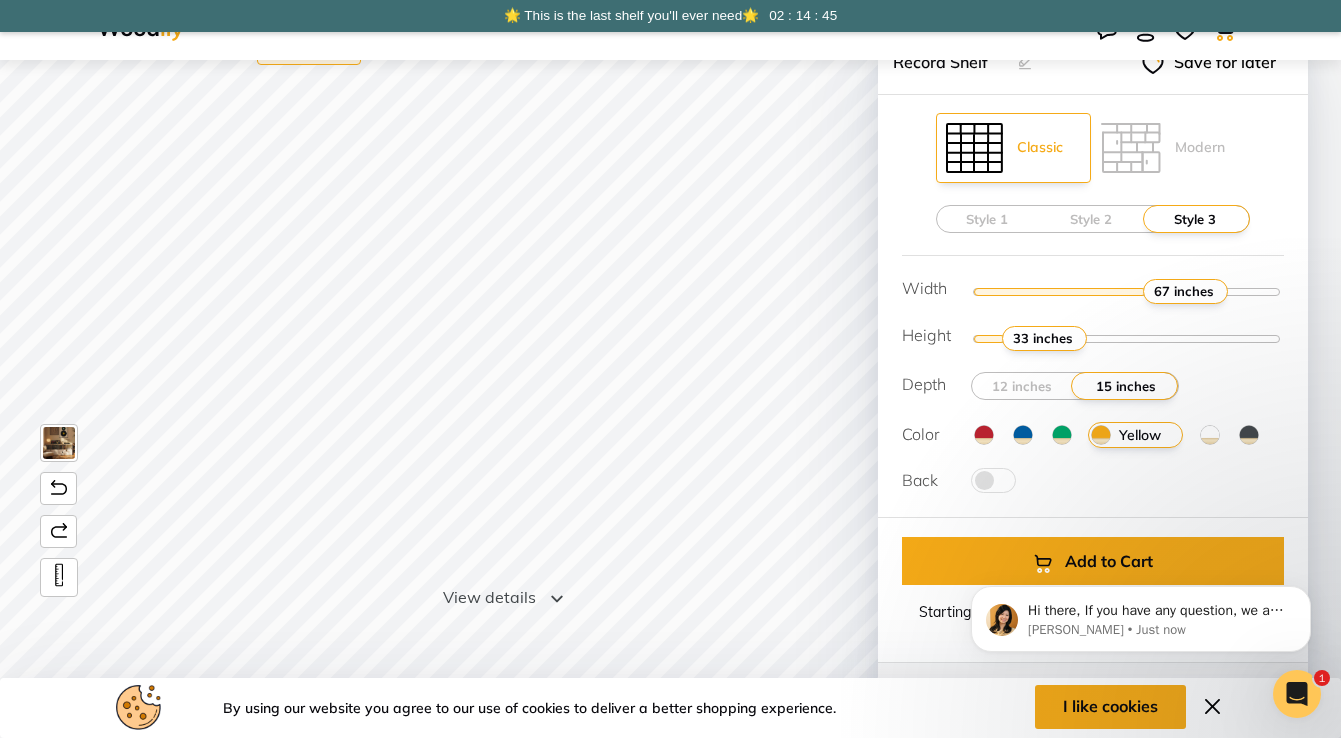 click at bounding box center (1127, 291) 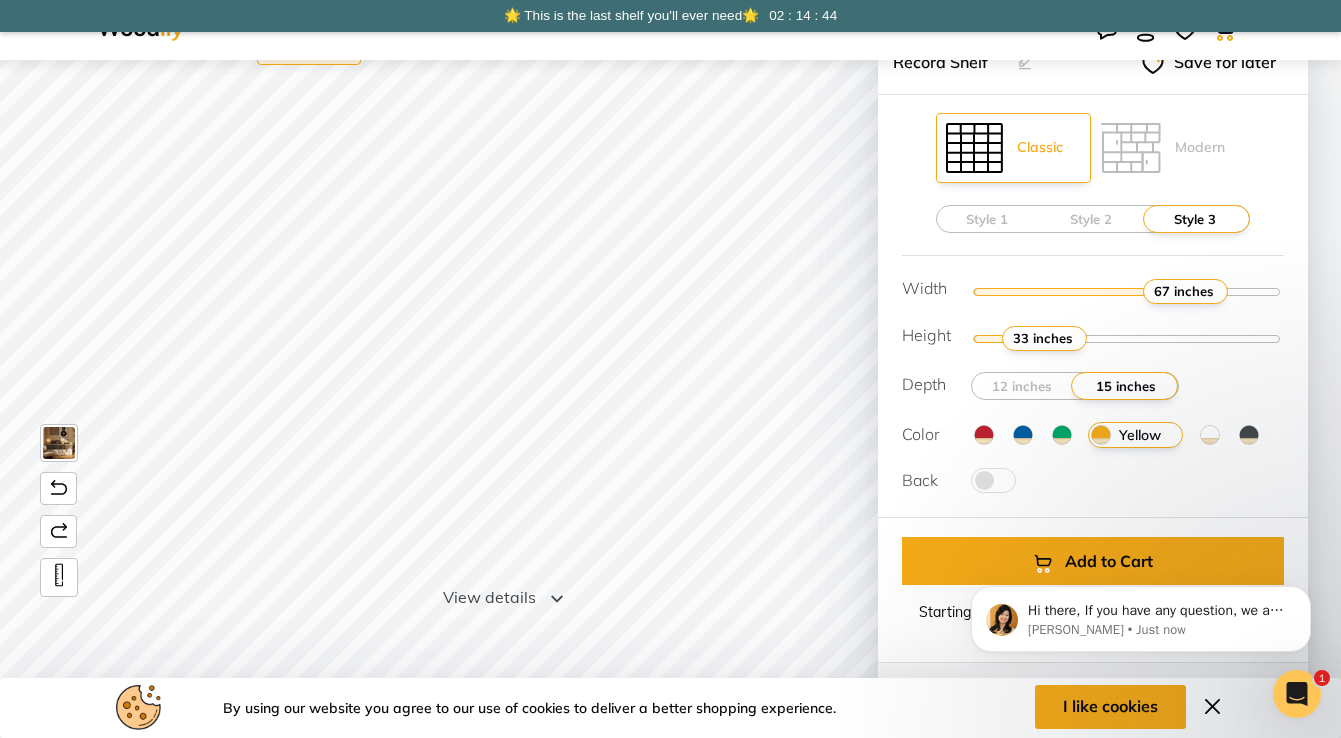 click at bounding box center (1127, 291) 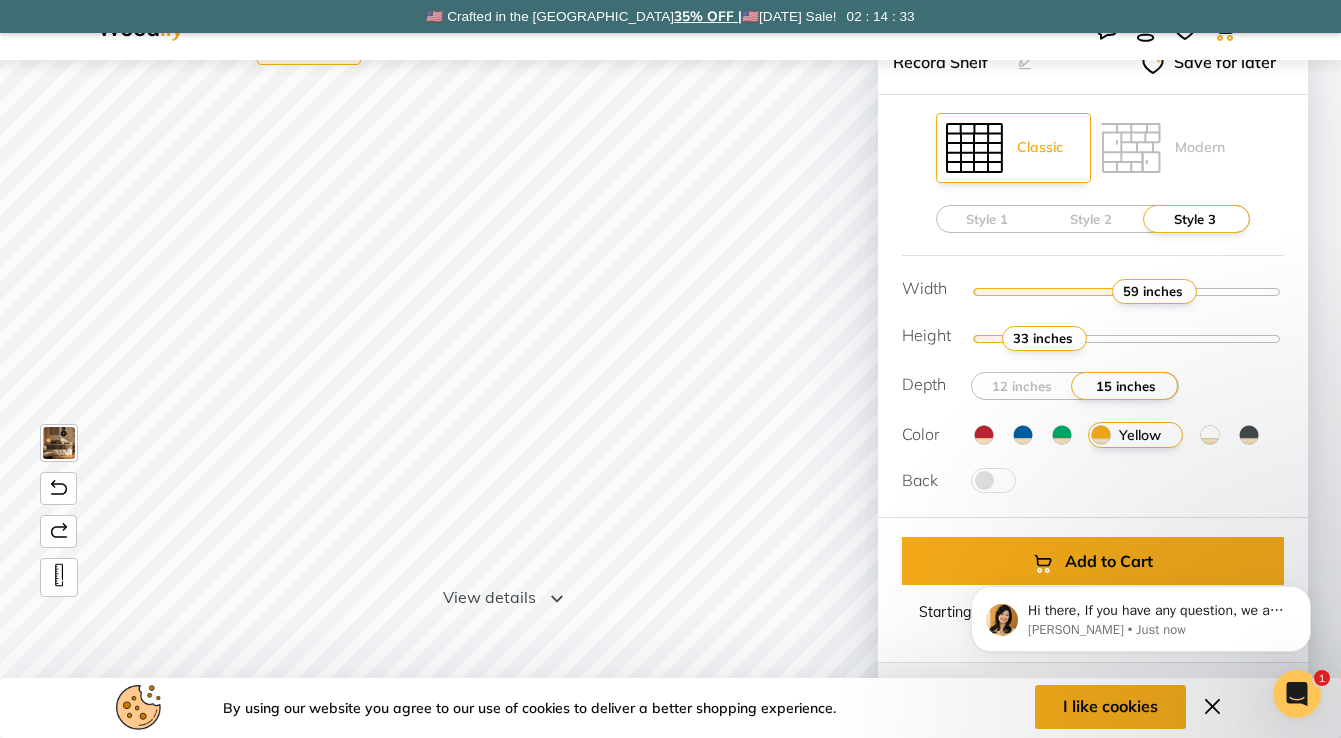 click at bounding box center [1127, 291] 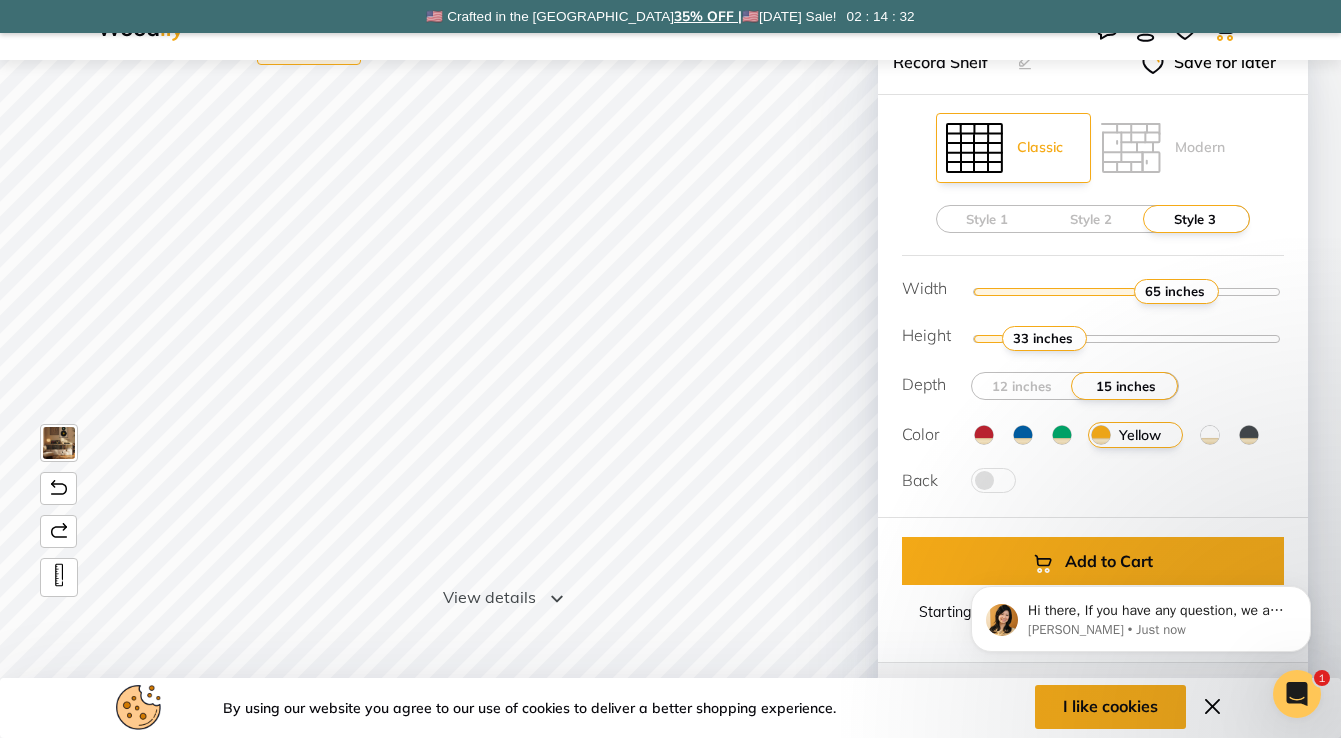 type on "65" 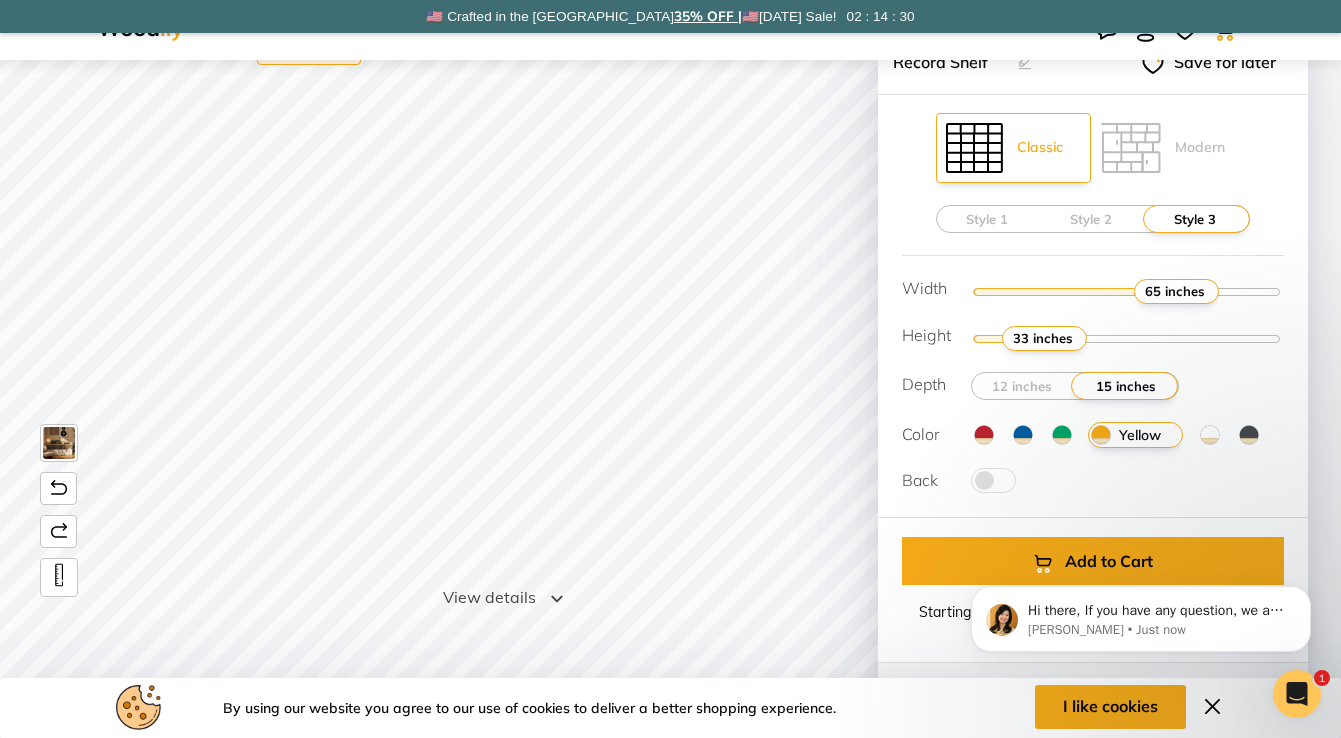 scroll, scrollTop: 0, scrollLeft: 0, axis: both 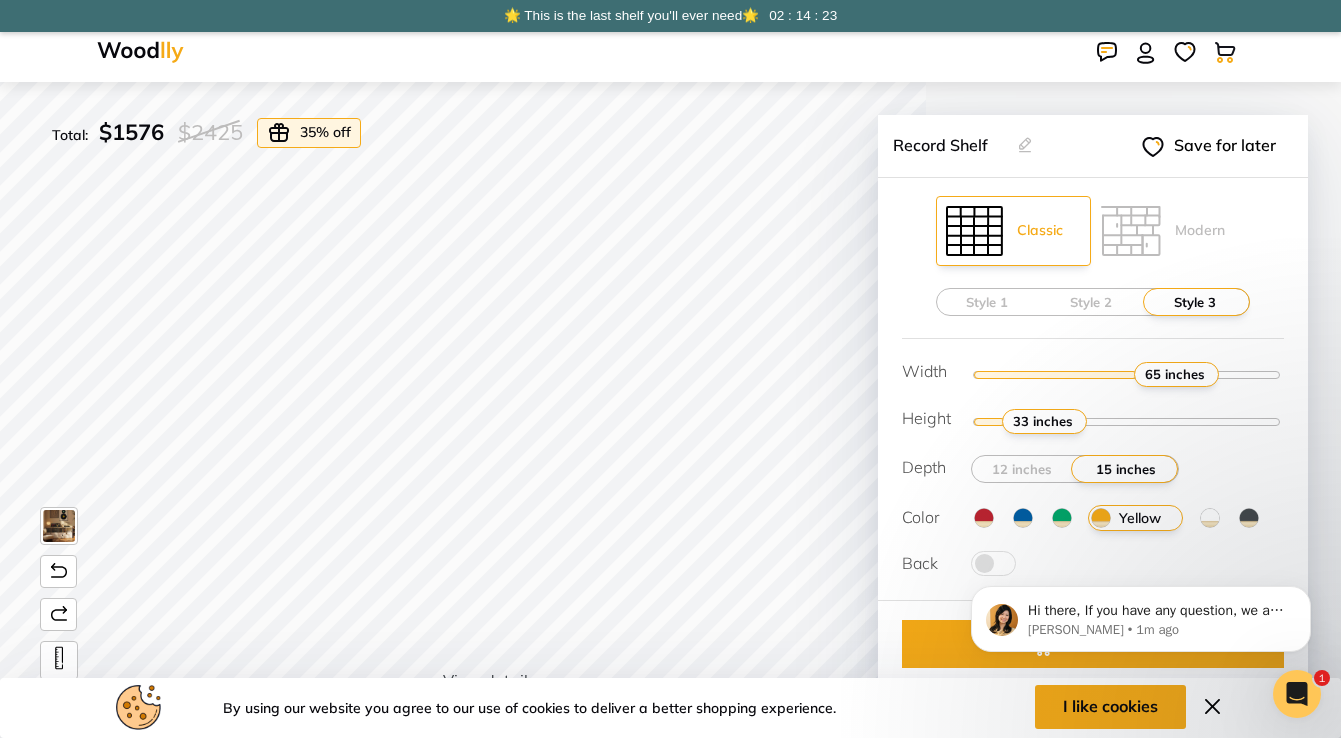 click at bounding box center (984, 518) 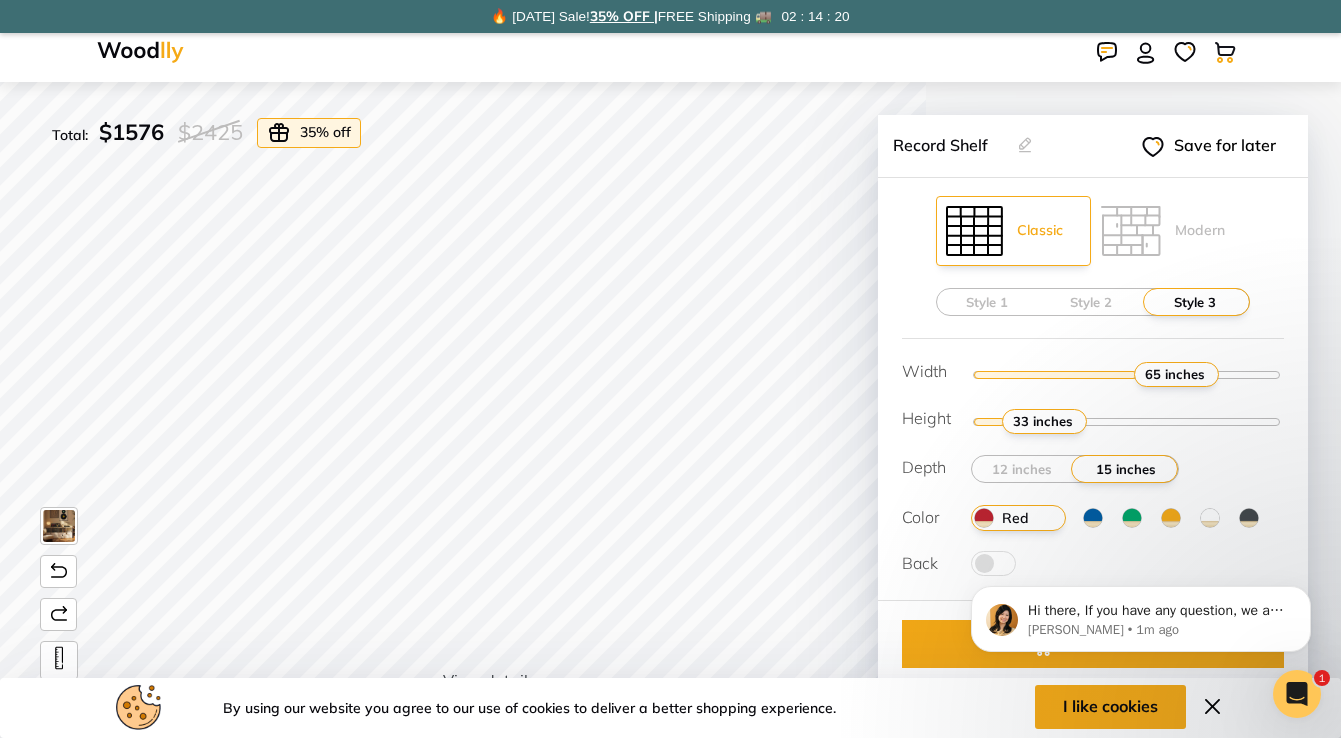 click at bounding box center [1093, 518] 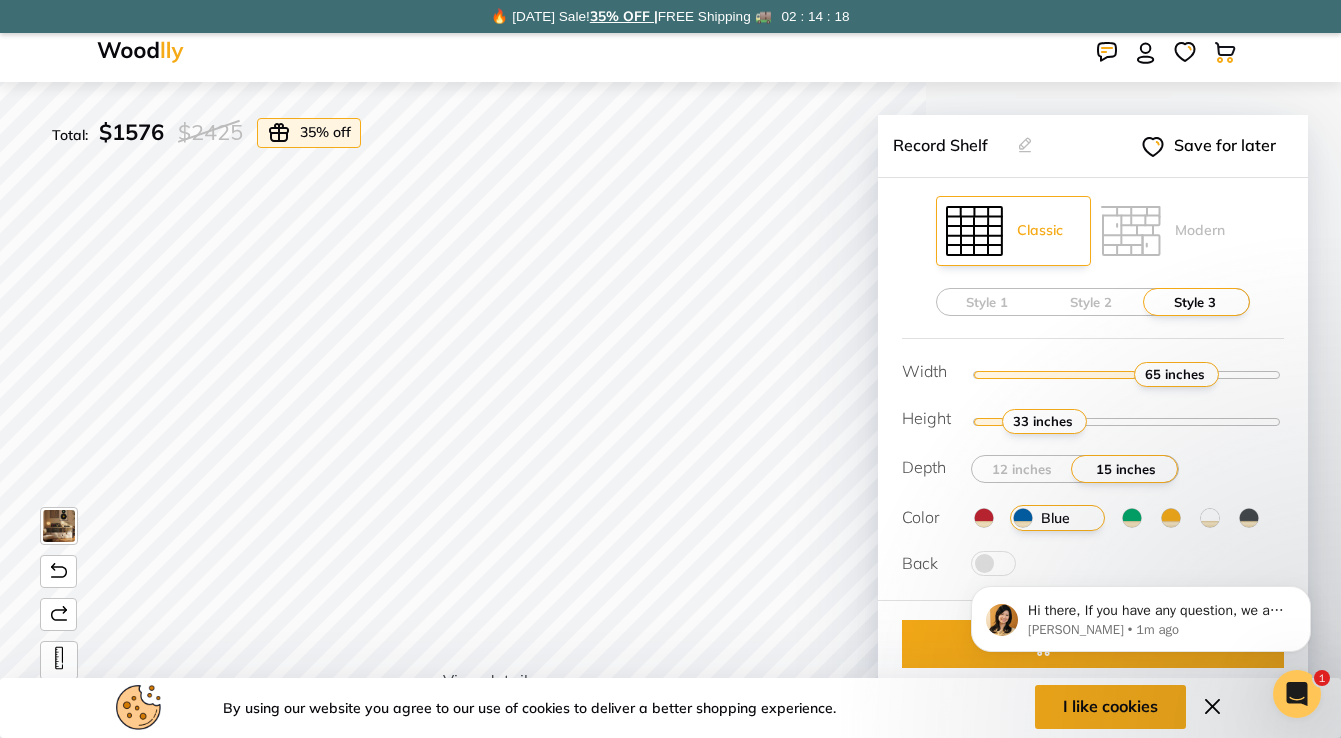 click at bounding box center [1210, 518] 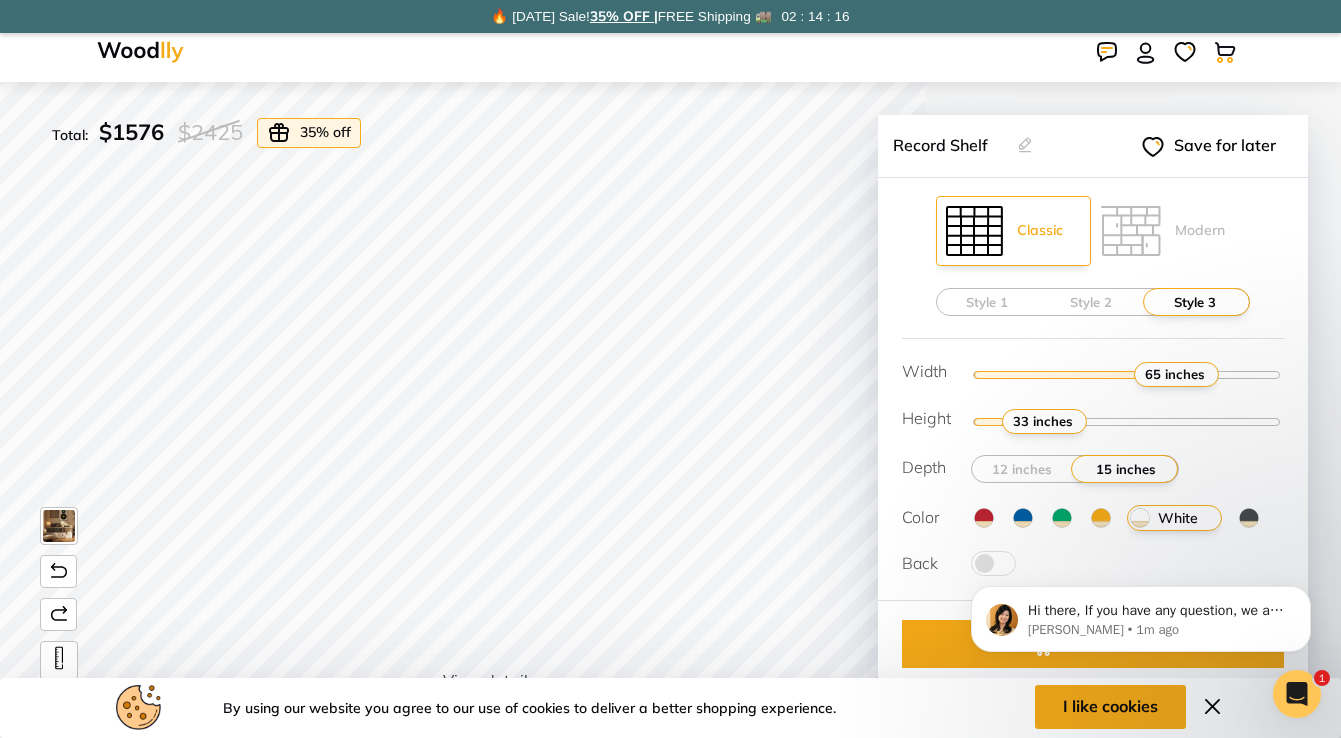click at bounding box center (1249, 518) 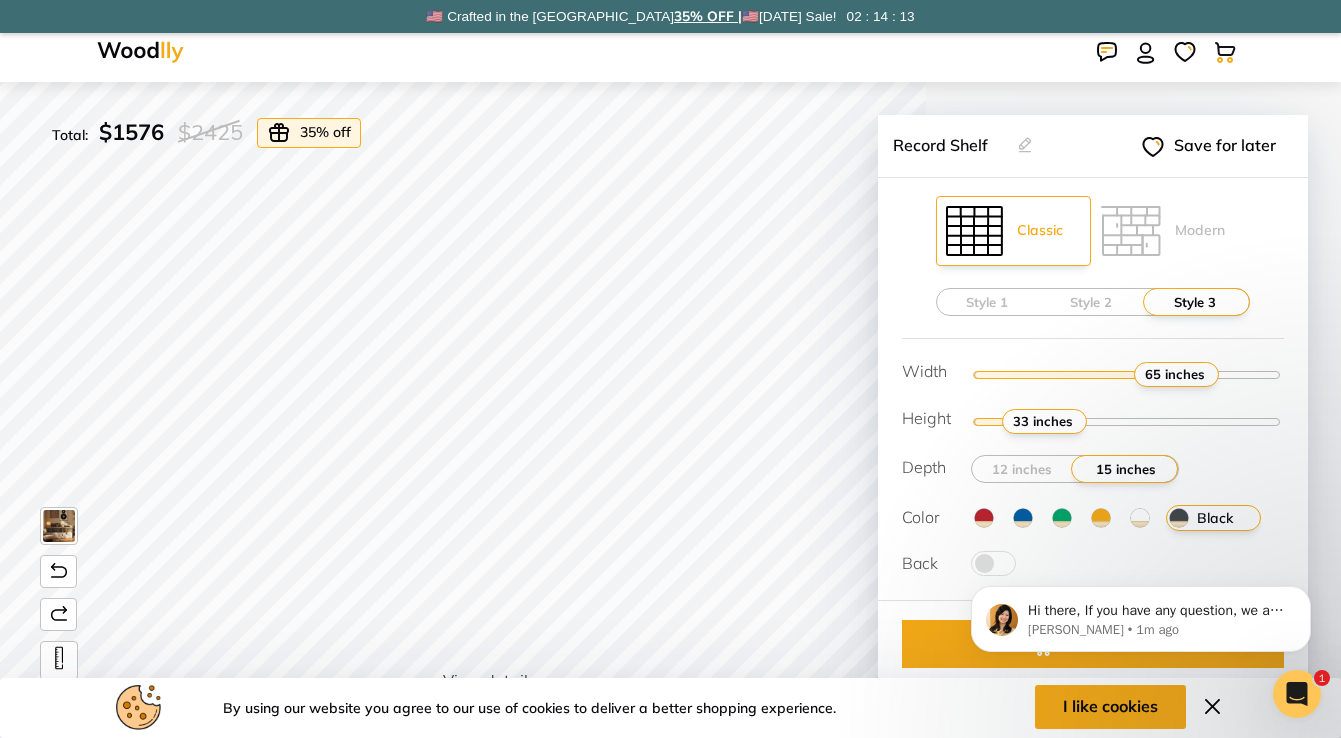click at bounding box center [1101, 518] 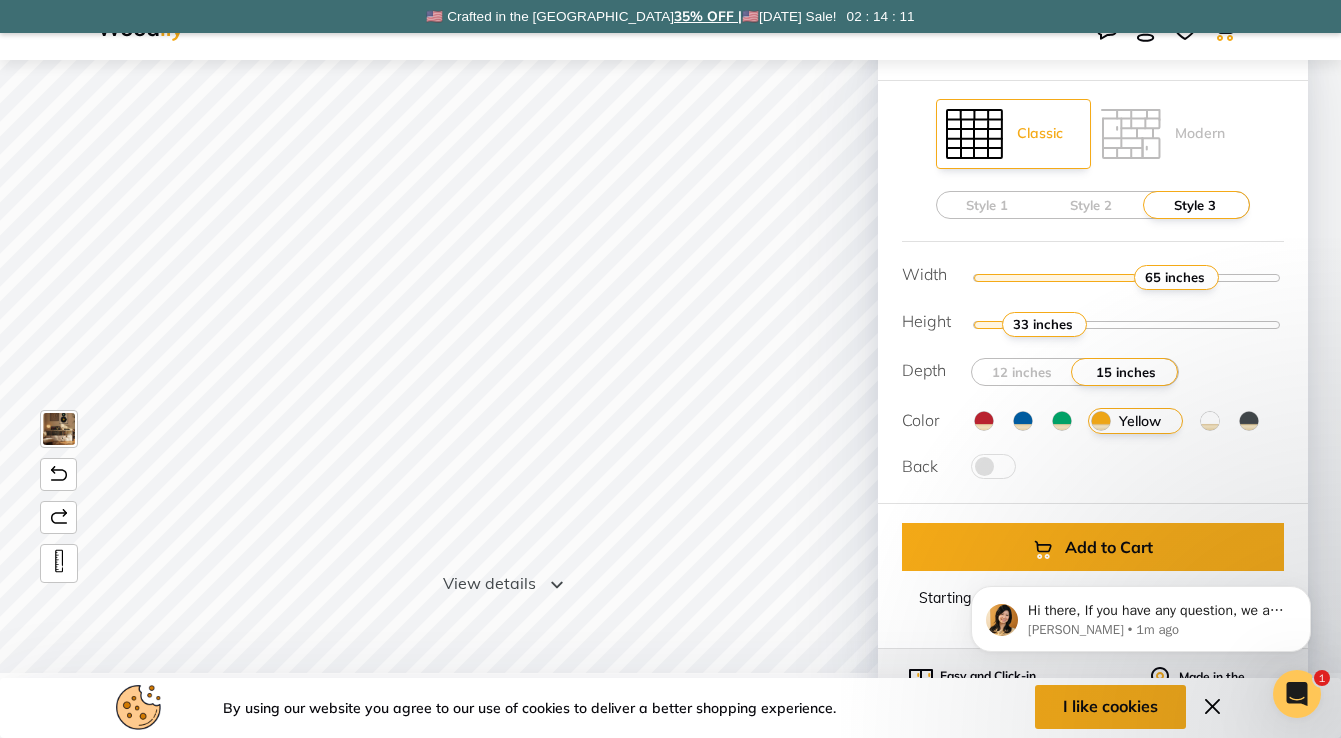 scroll, scrollTop: 123, scrollLeft: 0, axis: vertical 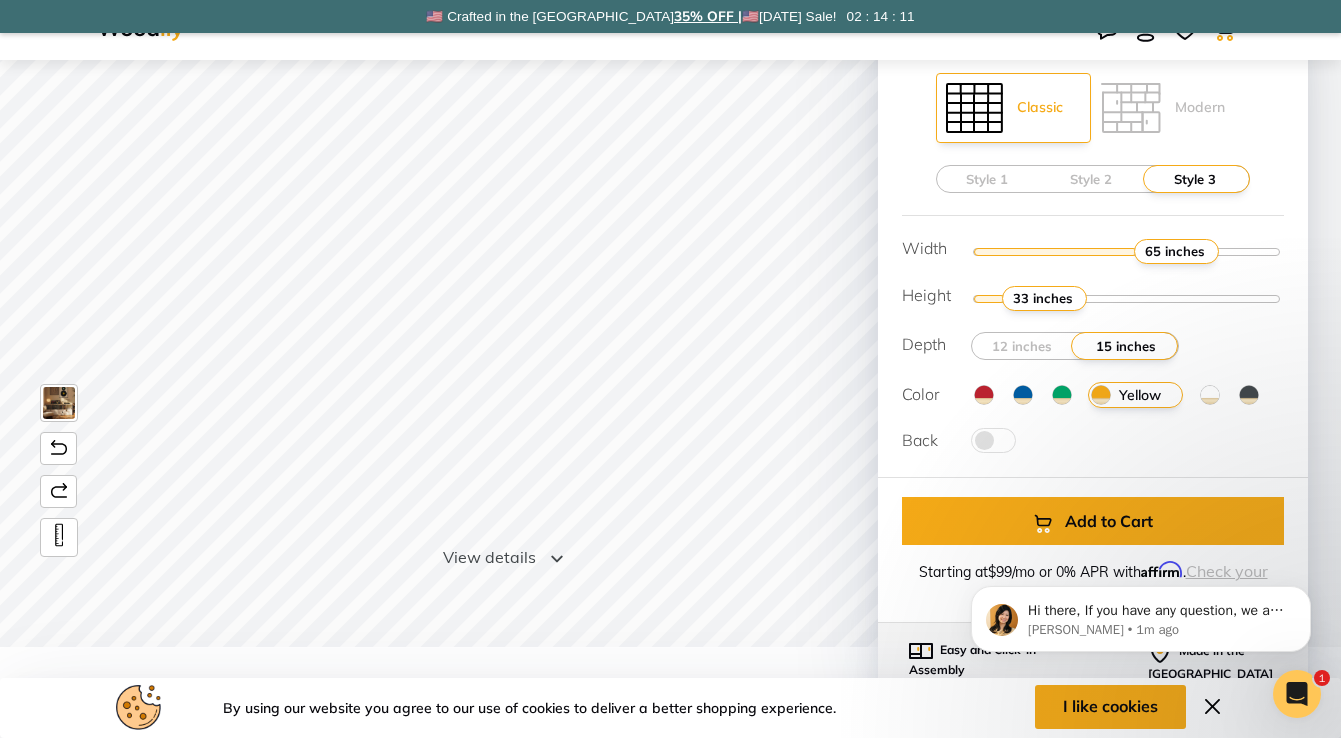 click at bounding box center [993, 440] 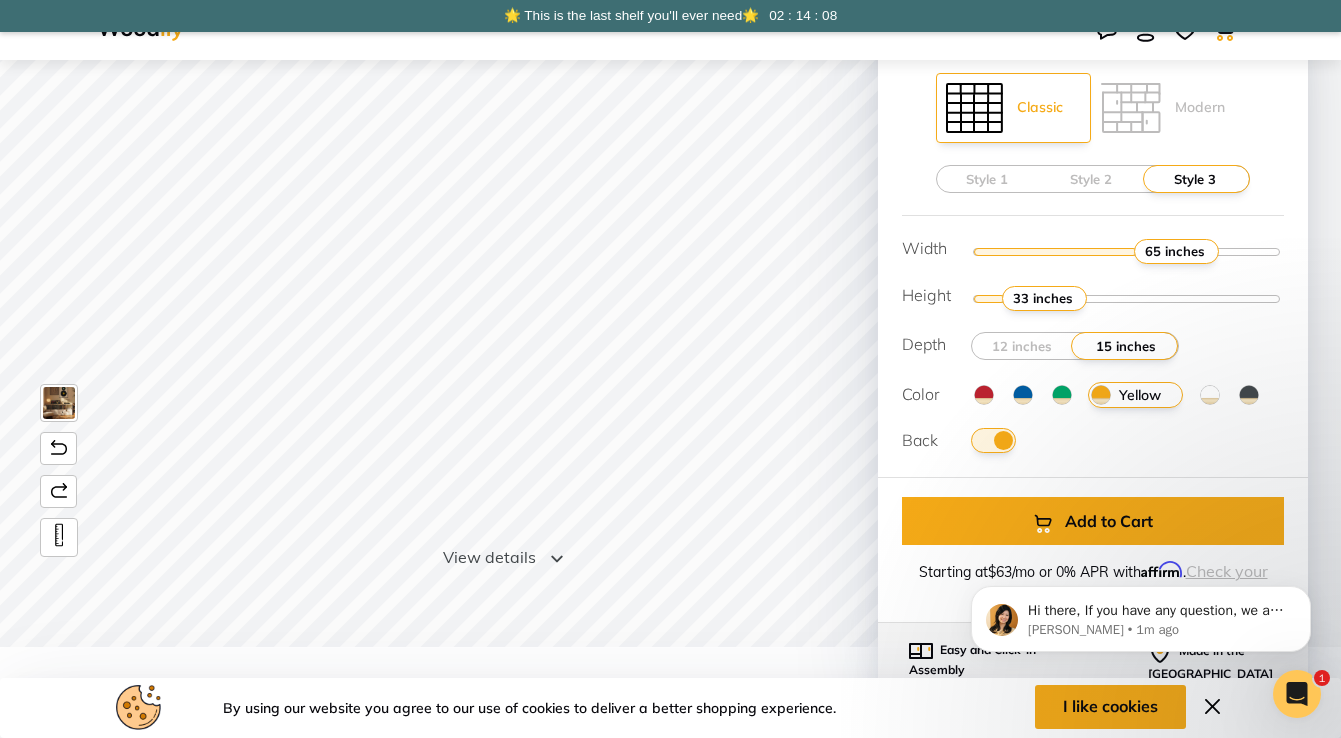 scroll, scrollTop: 0, scrollLeft: 0, axis: both 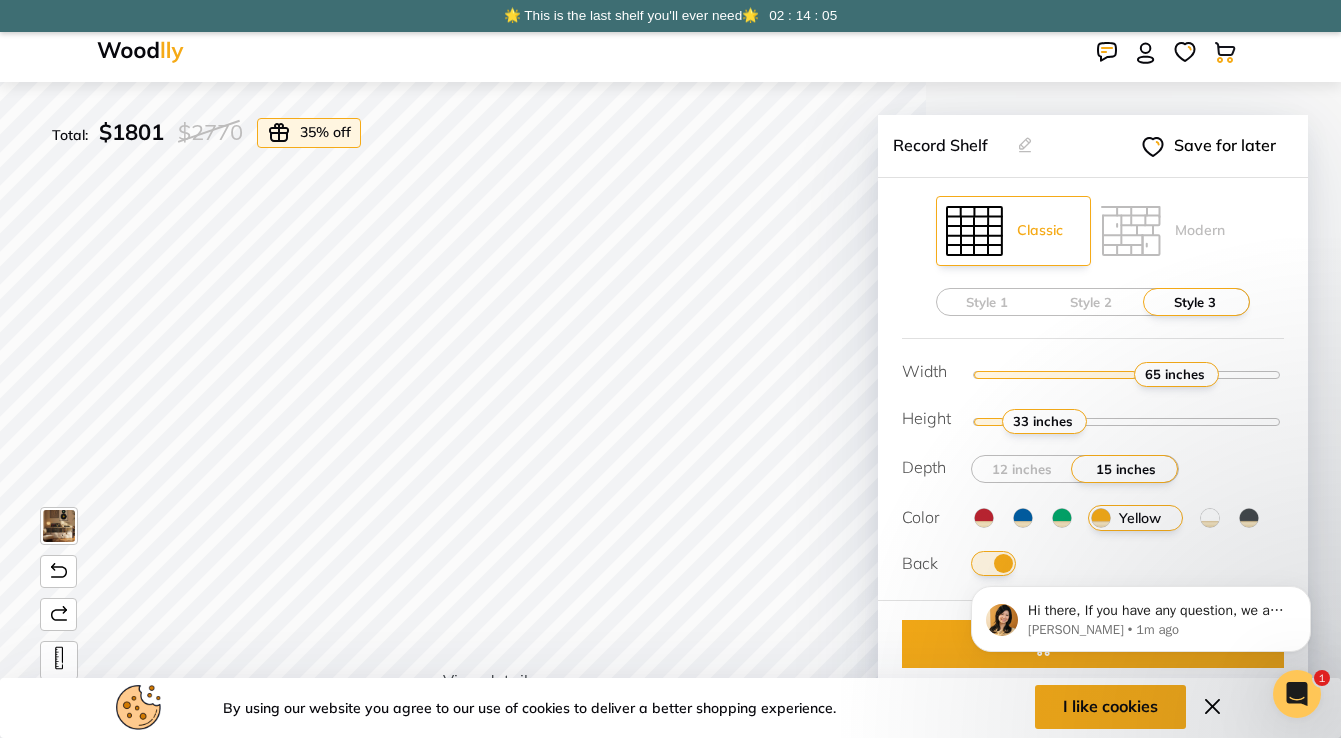 click on "Hi there, If you have any question, we are right here for you. 😊 Anna • 1m ago" at bounding box center [1141, 527] 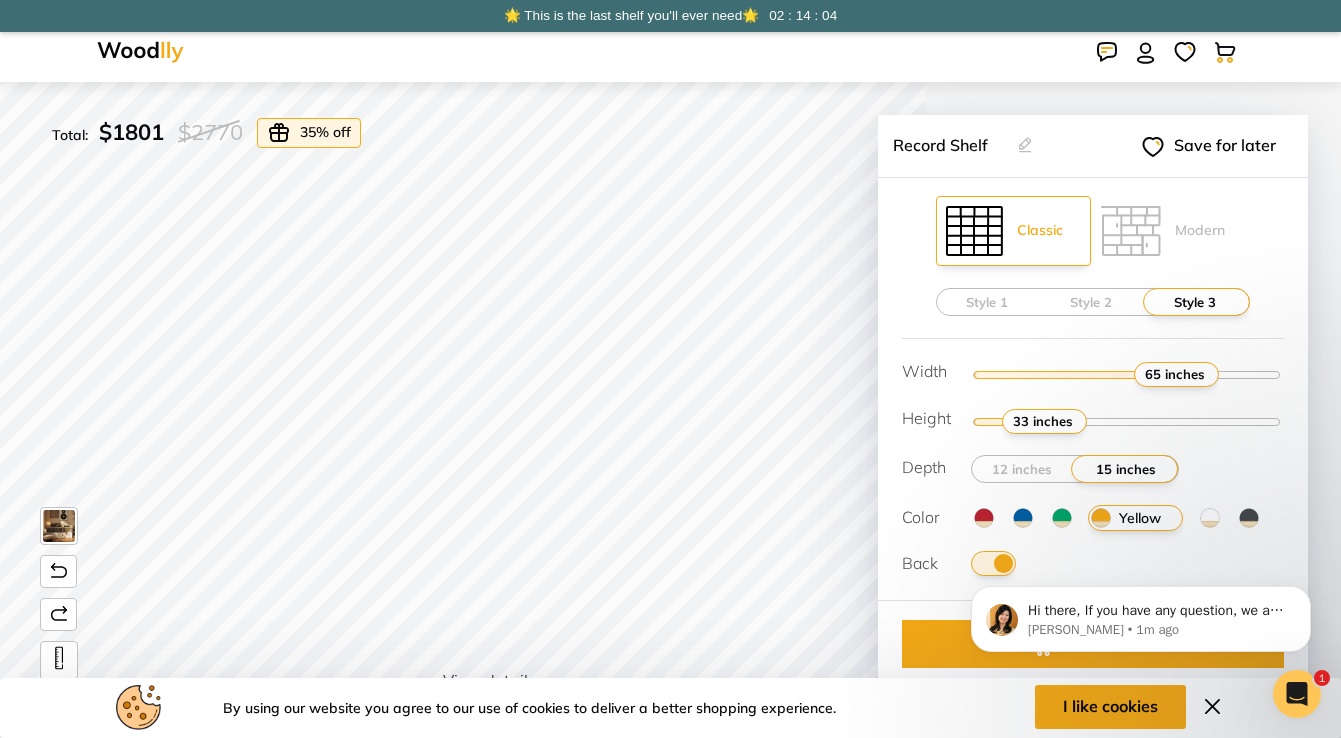 click on "Hi there, If you have any question, we are right here for you. 😊 Anna • 1m ago" at bounding box center [1141, 527] 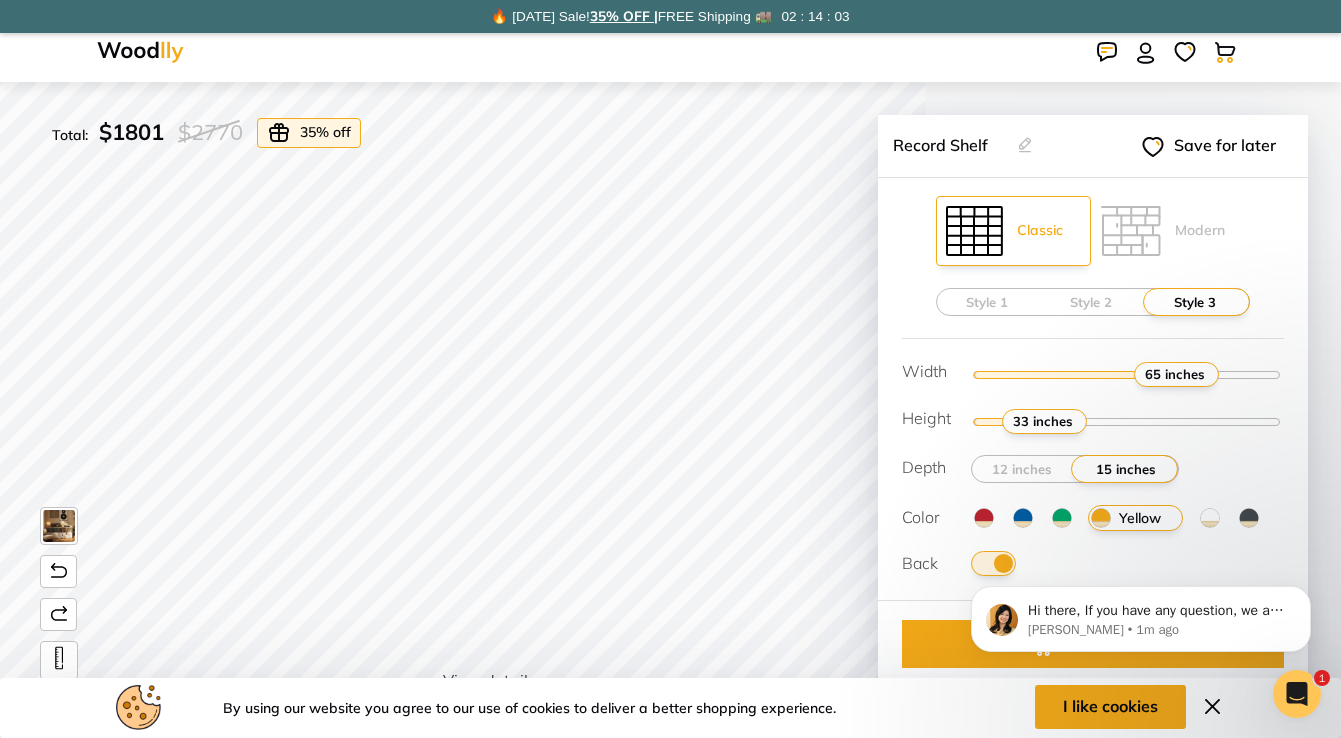 click on "Back" at bounding box center (921, 567) 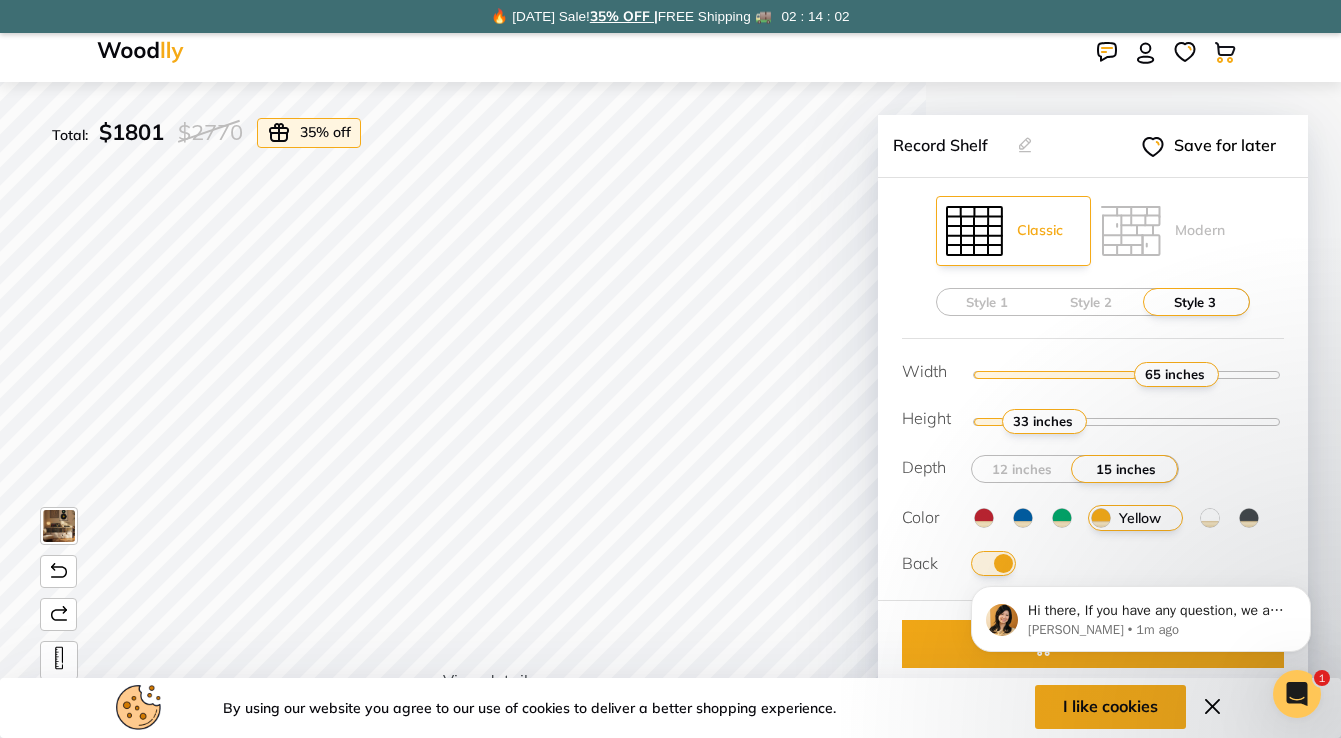 click at bounding box center (1023, 518) 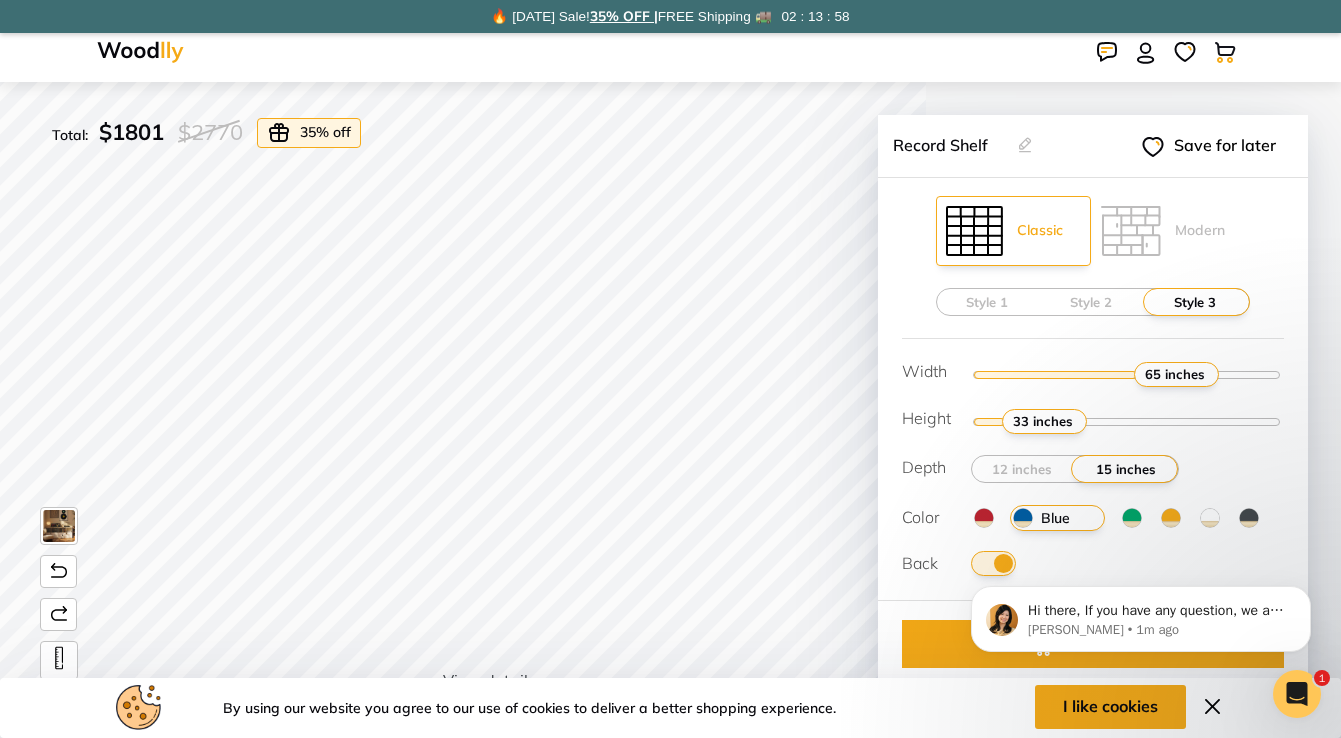 click on "Hi there, If you have any question, we are right here for you. 😊 Anna • 1m ago" at bounding box center [1141, 527] 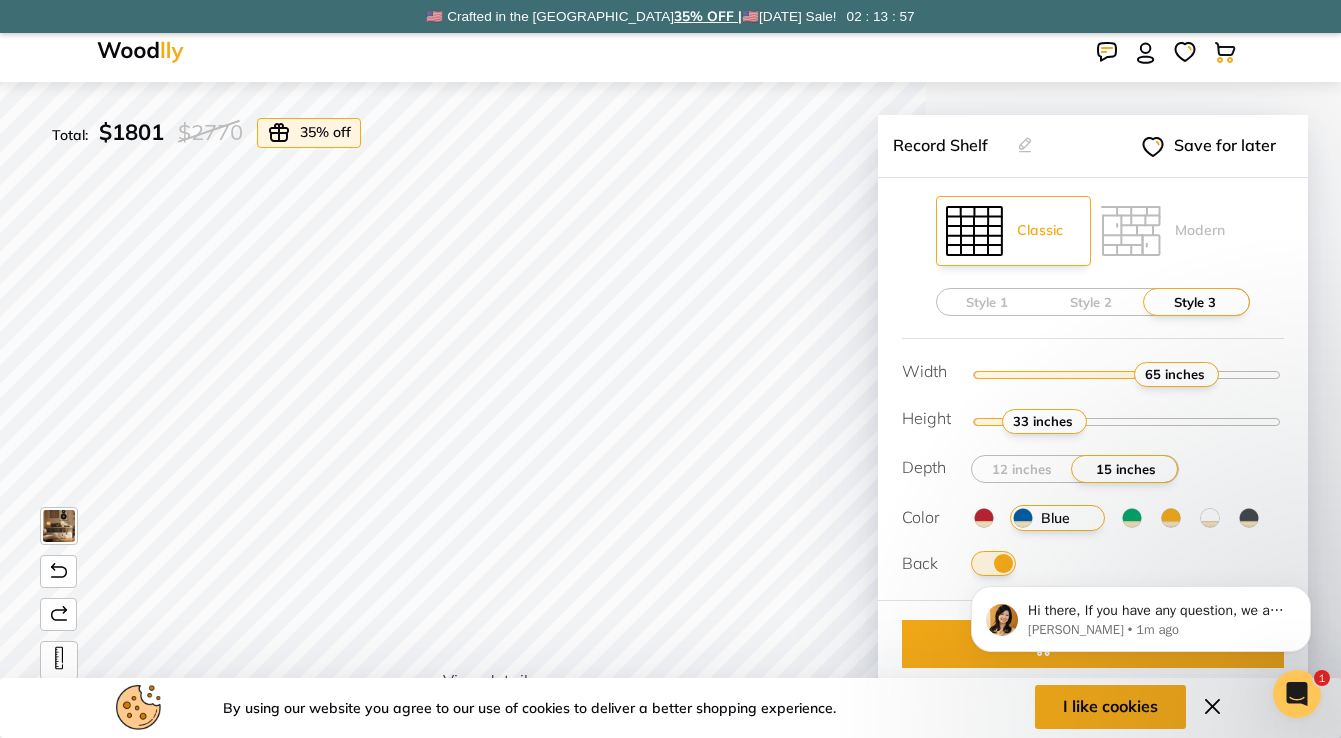 click on "Hi there, If you have any question, we are right here for you. 😊 Anna • 1m ago" at bounding box center (1141, 527) 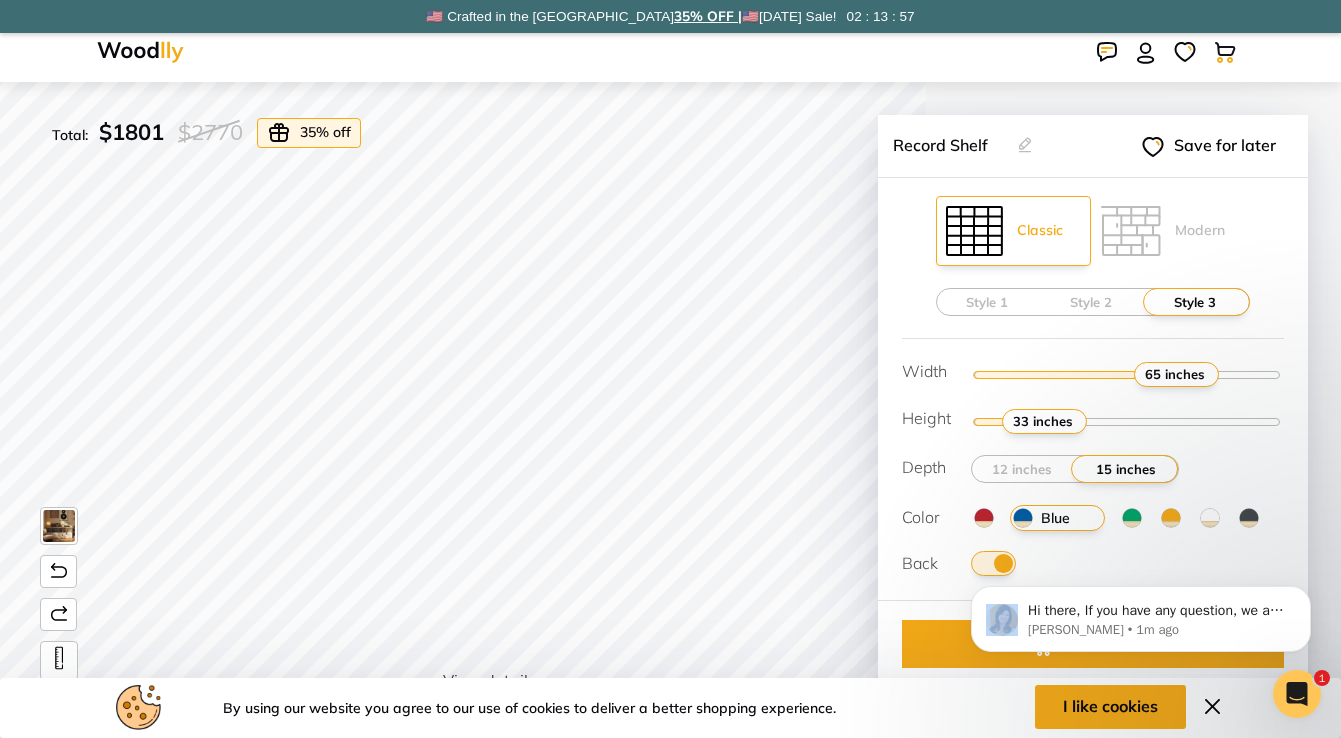 click on "Hi there, If you have any question, we are right here for you. 😊 Anna • 1m ago" at bounding box center [1141, 527] 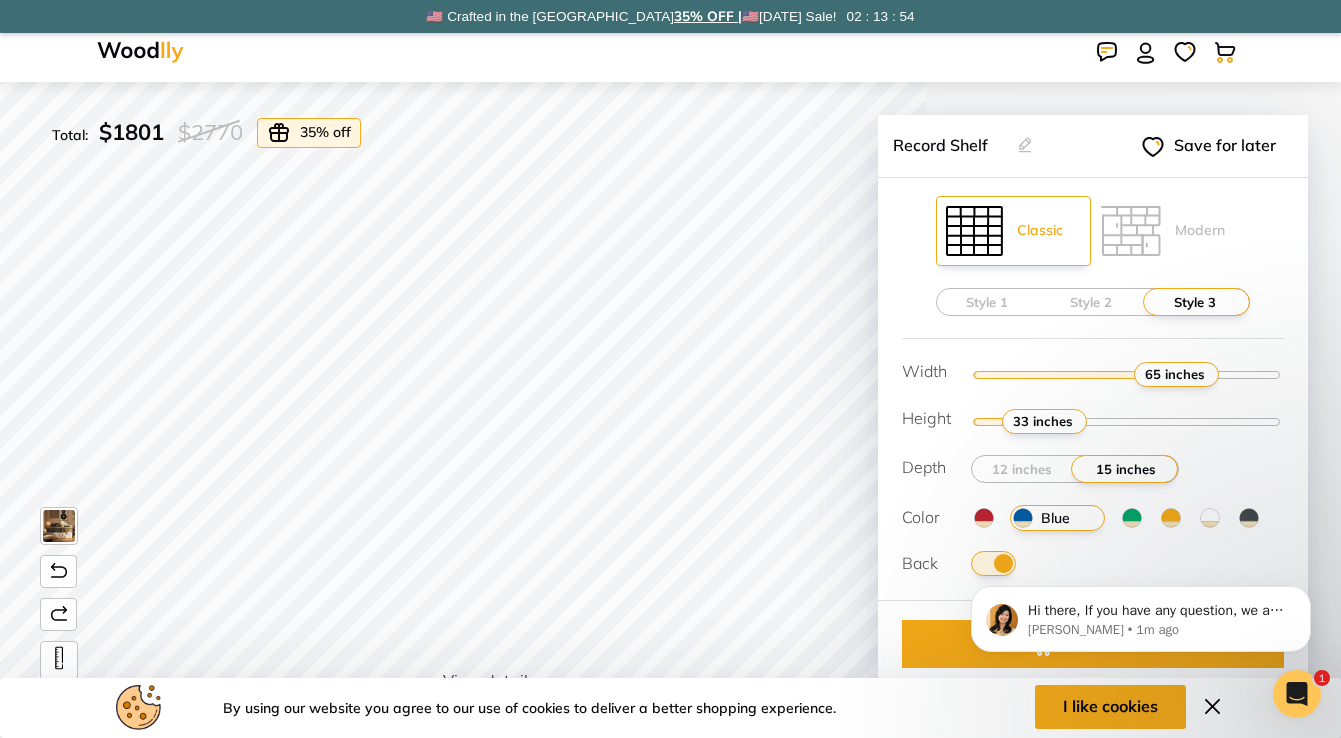 click on "Hi there, If you have any question, we are right here for you. 😊 Anna • 1m ago" at bounding box center (1141, 614) 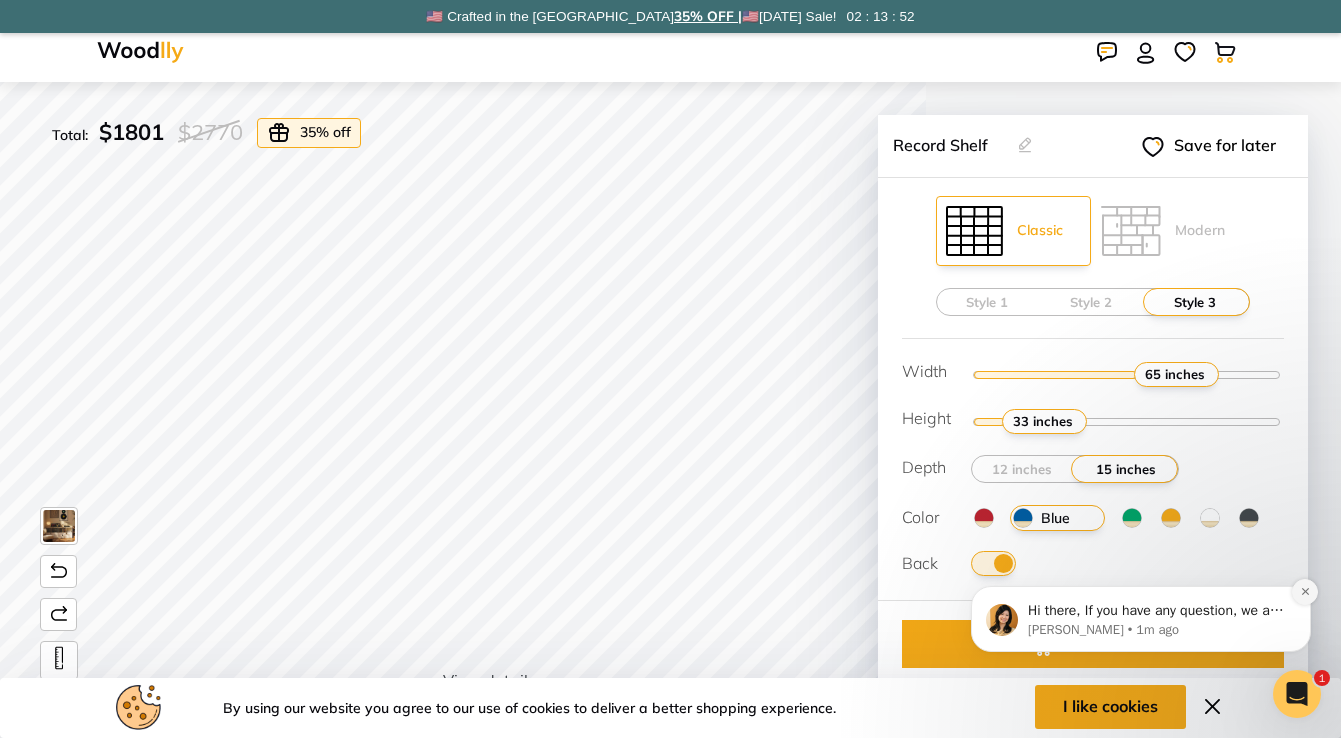 click 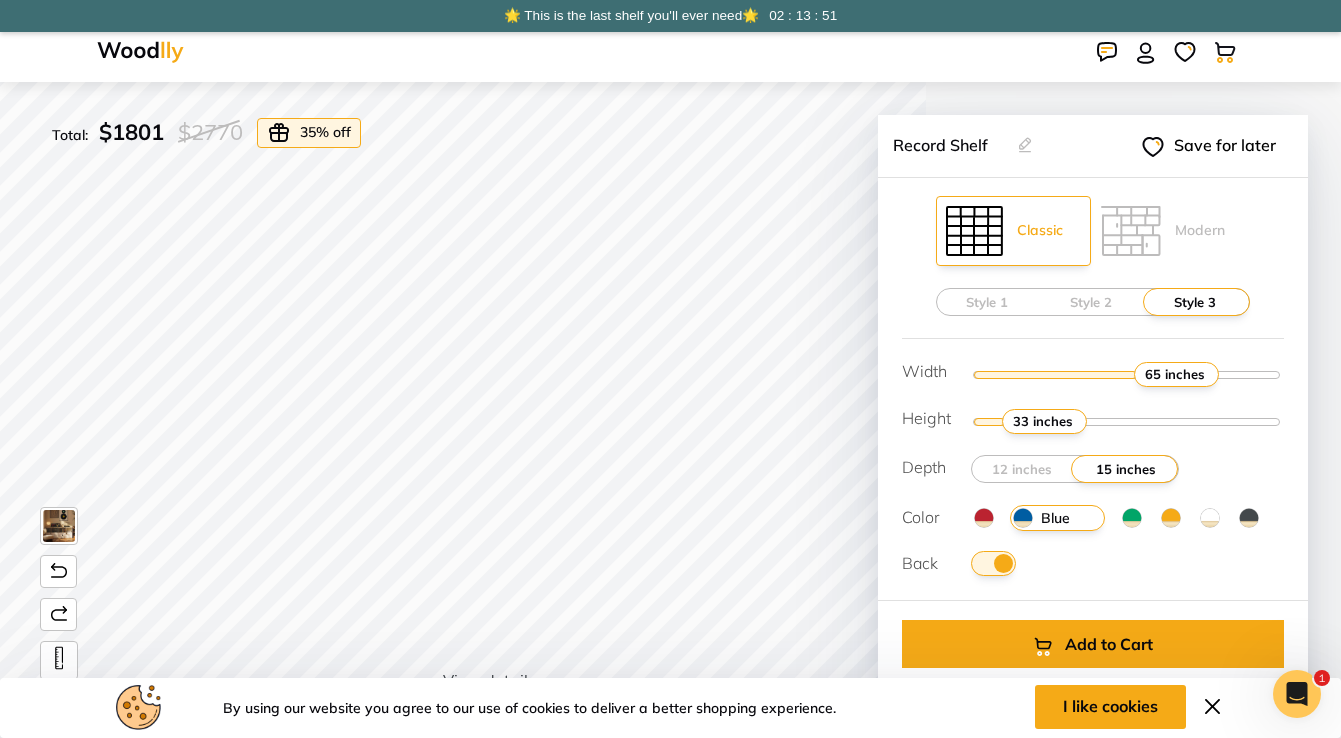click at bounding box center (993, 563) 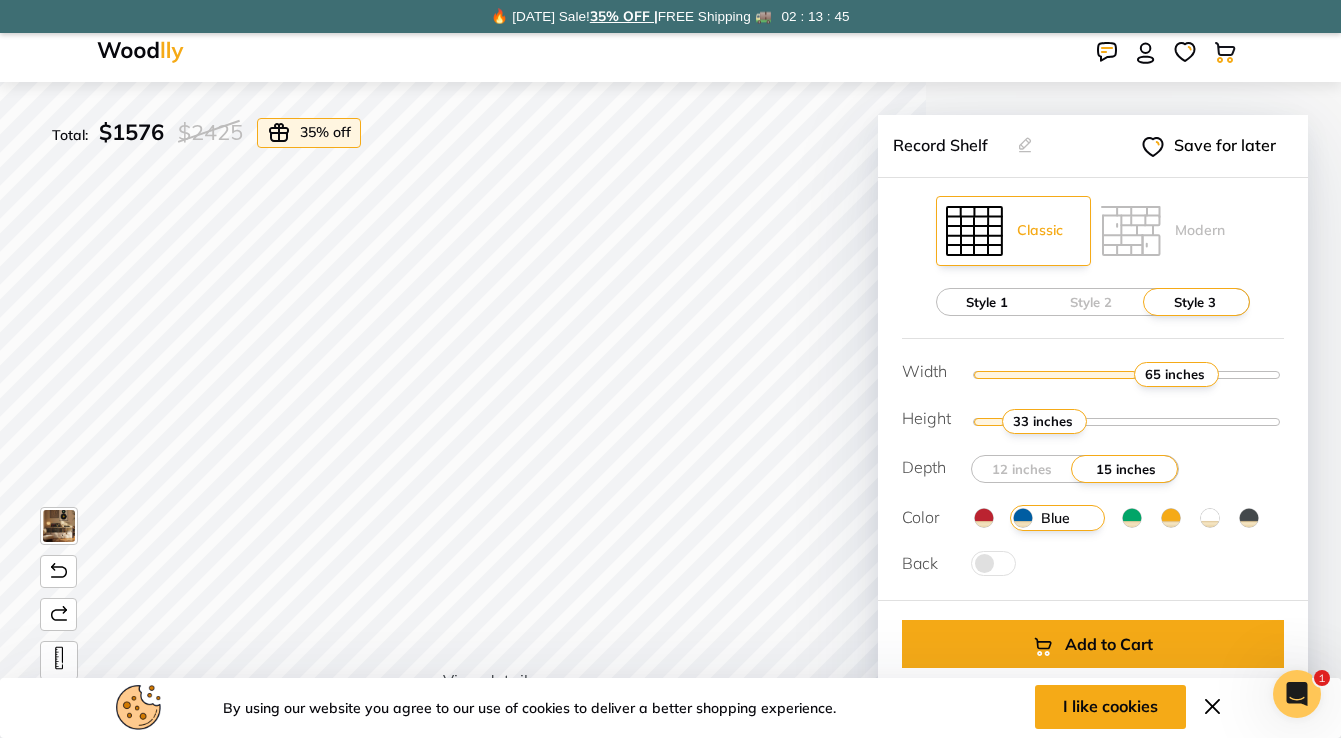 click on "Style 1" at bounding box center [987, 302] 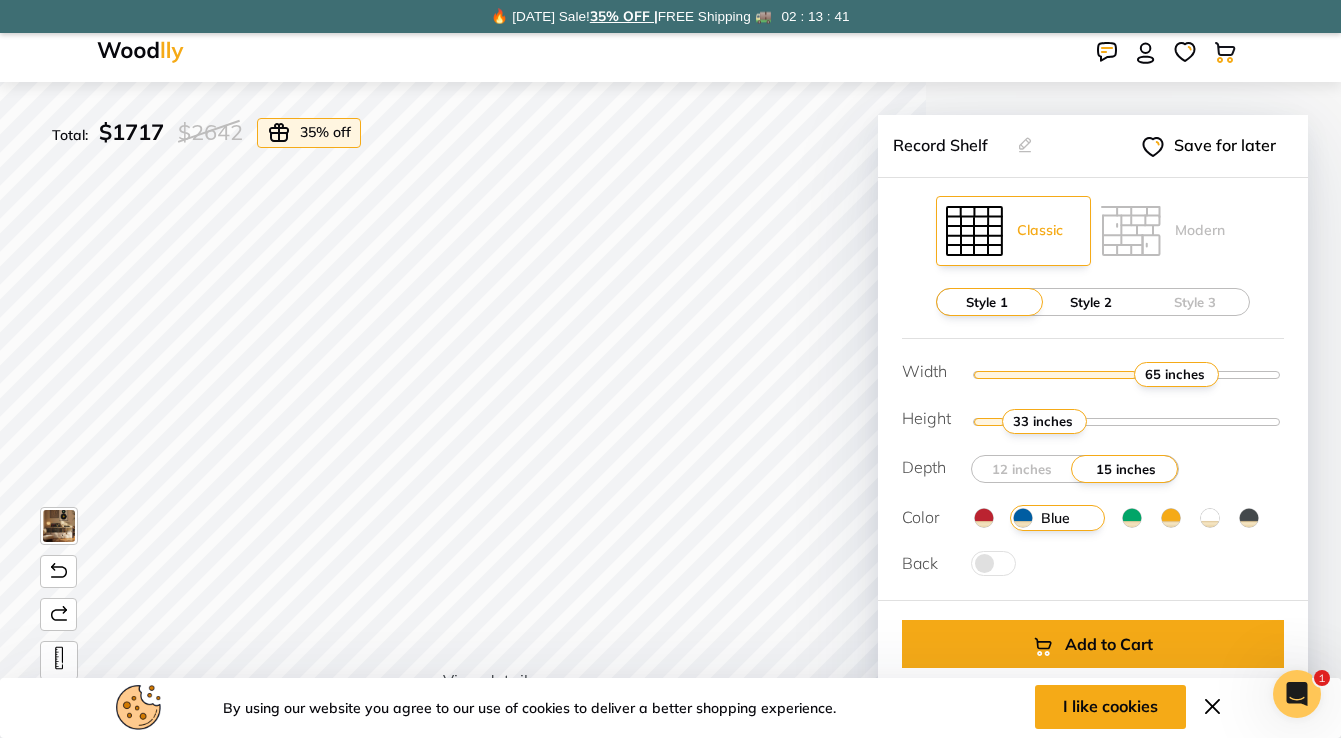 click on "Style 2" at bounding box center (1091, 302) 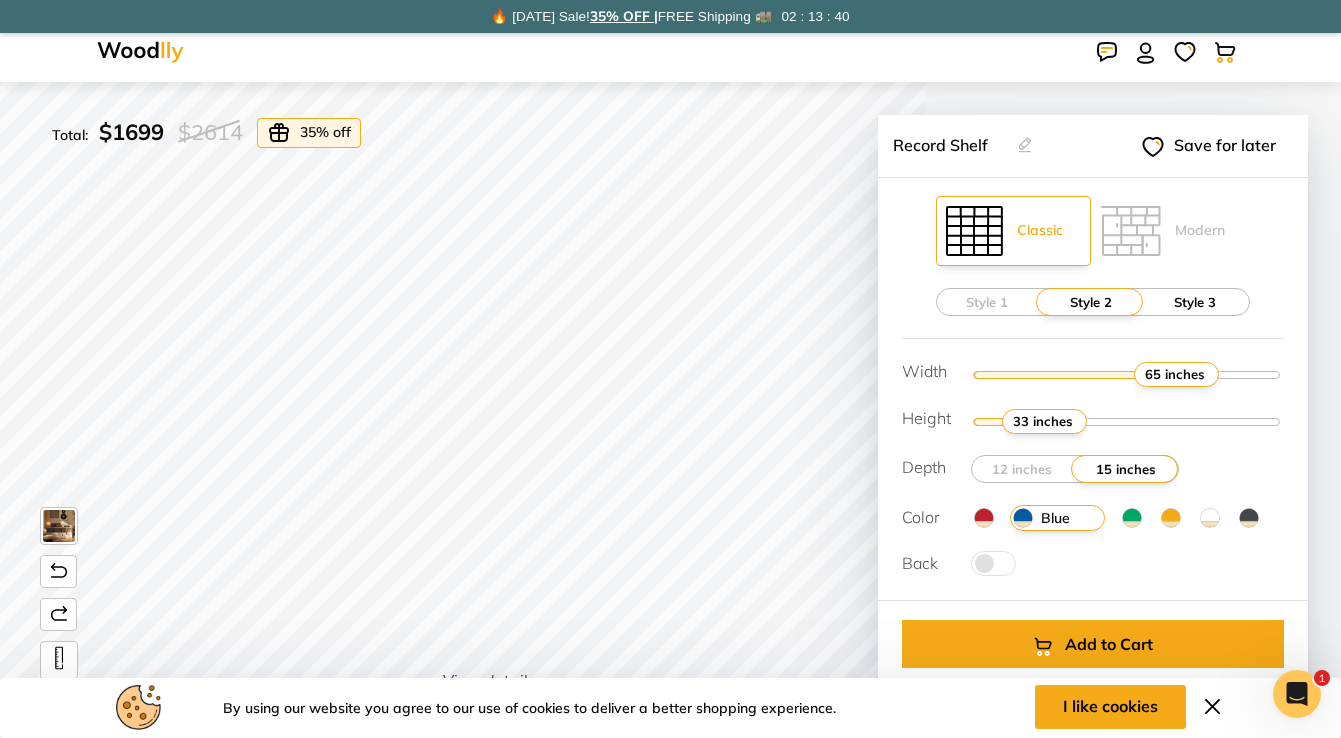 click on "Style 3" at bounding box center [1195, 302] 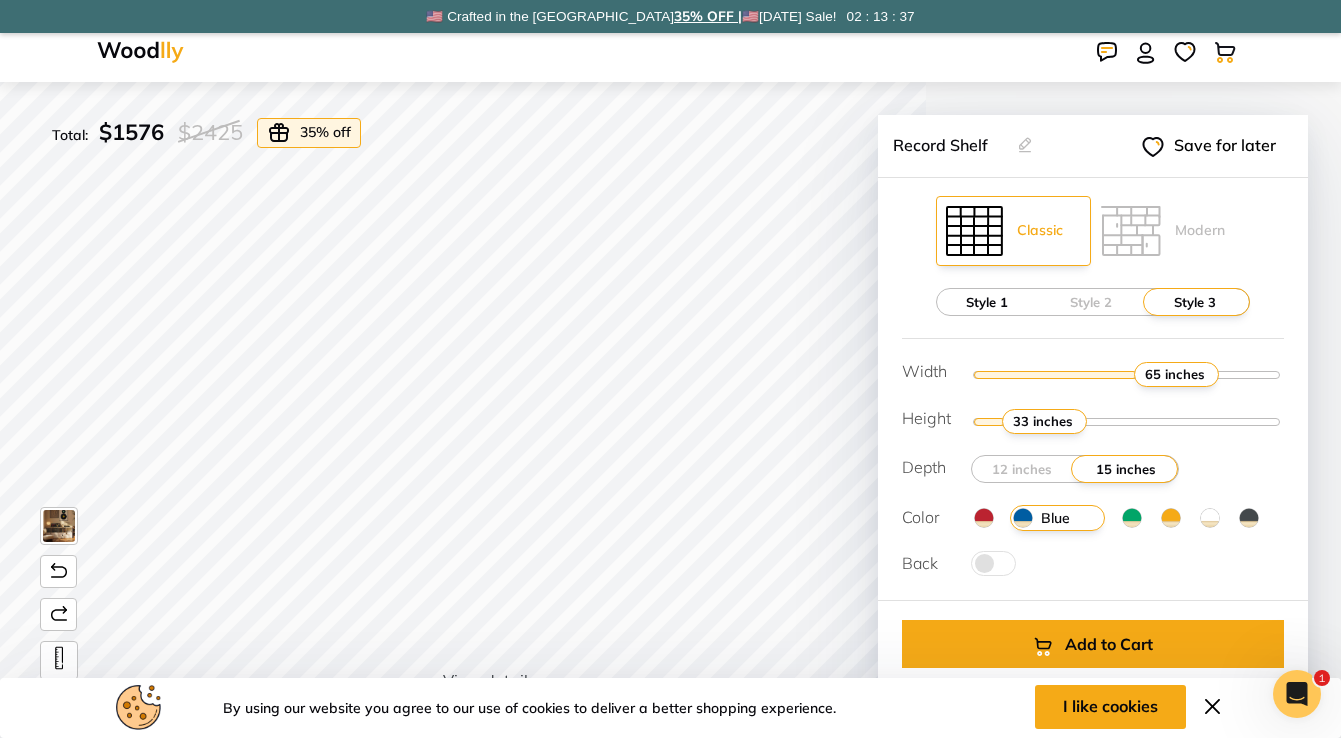 click on "Style 1" at bounding box center [987, 302] 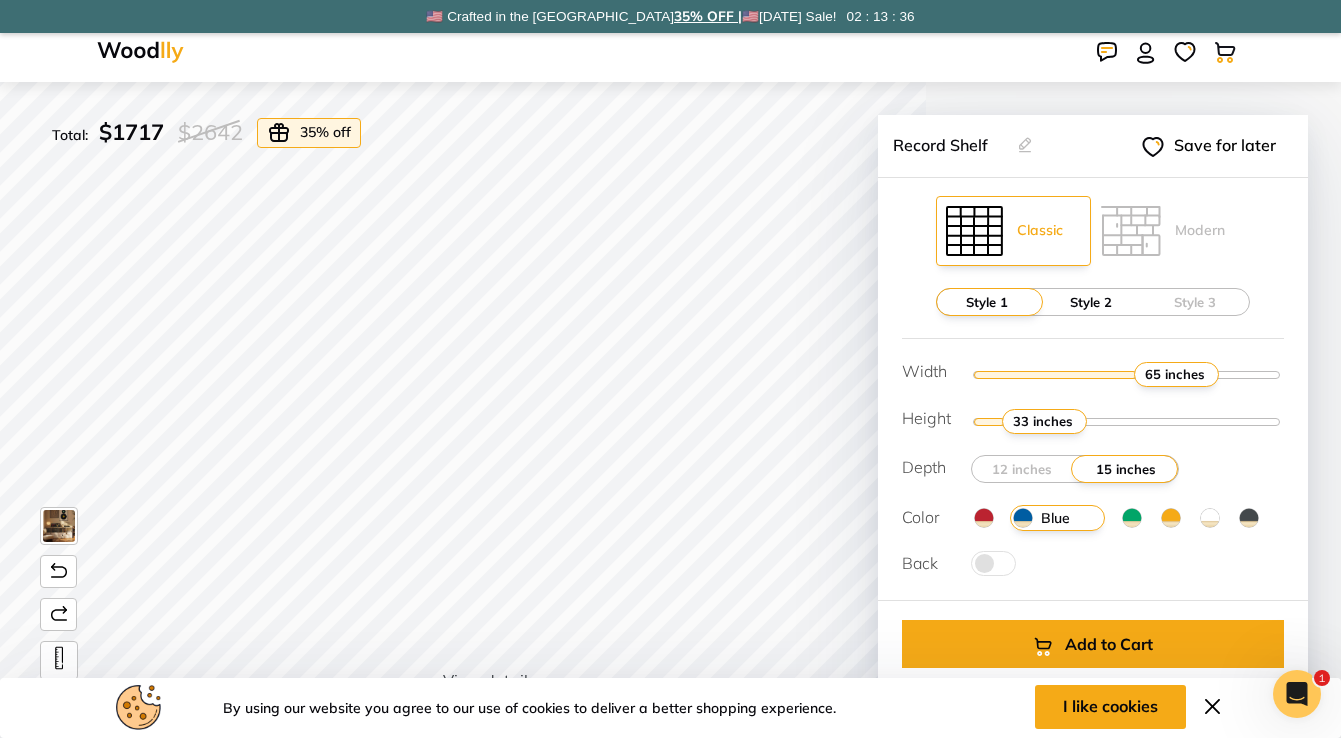 click on "Style 2" at bounding box center (1091, 302) 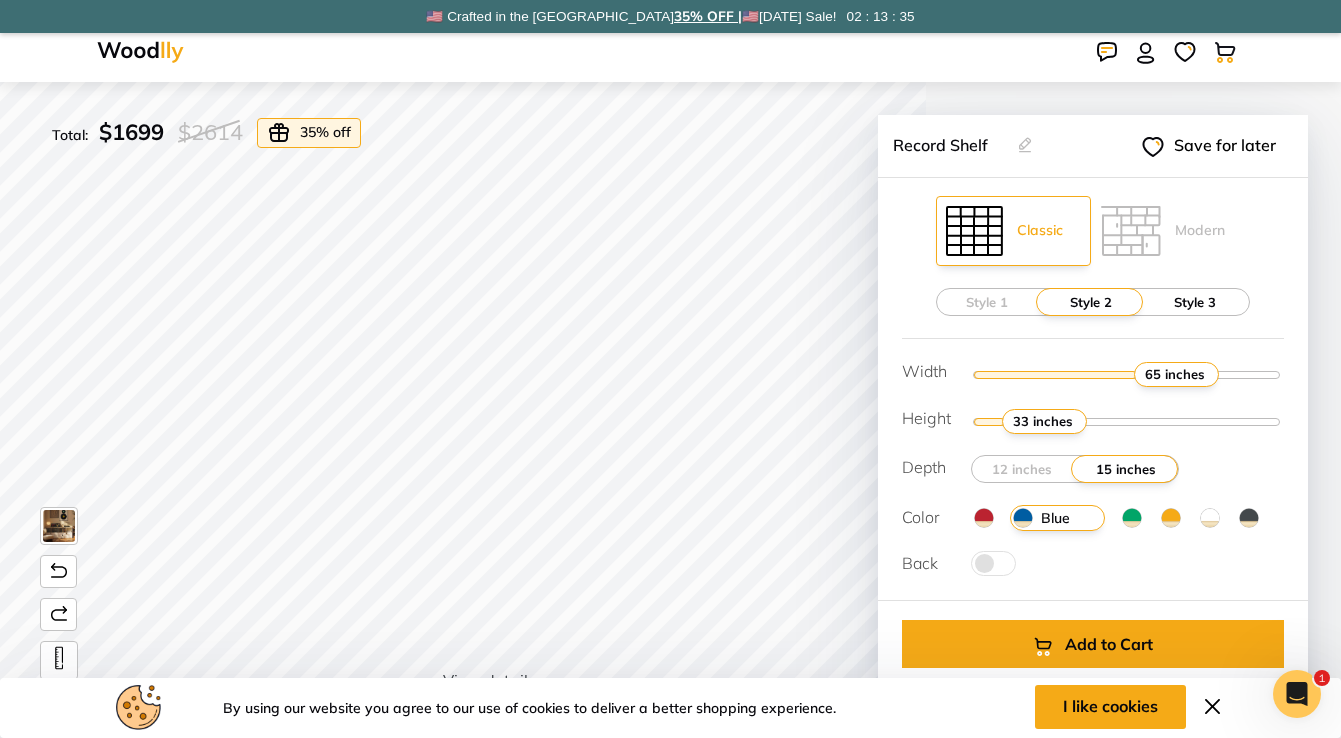 click on "Style 3" at bounding box center (1195, 302) 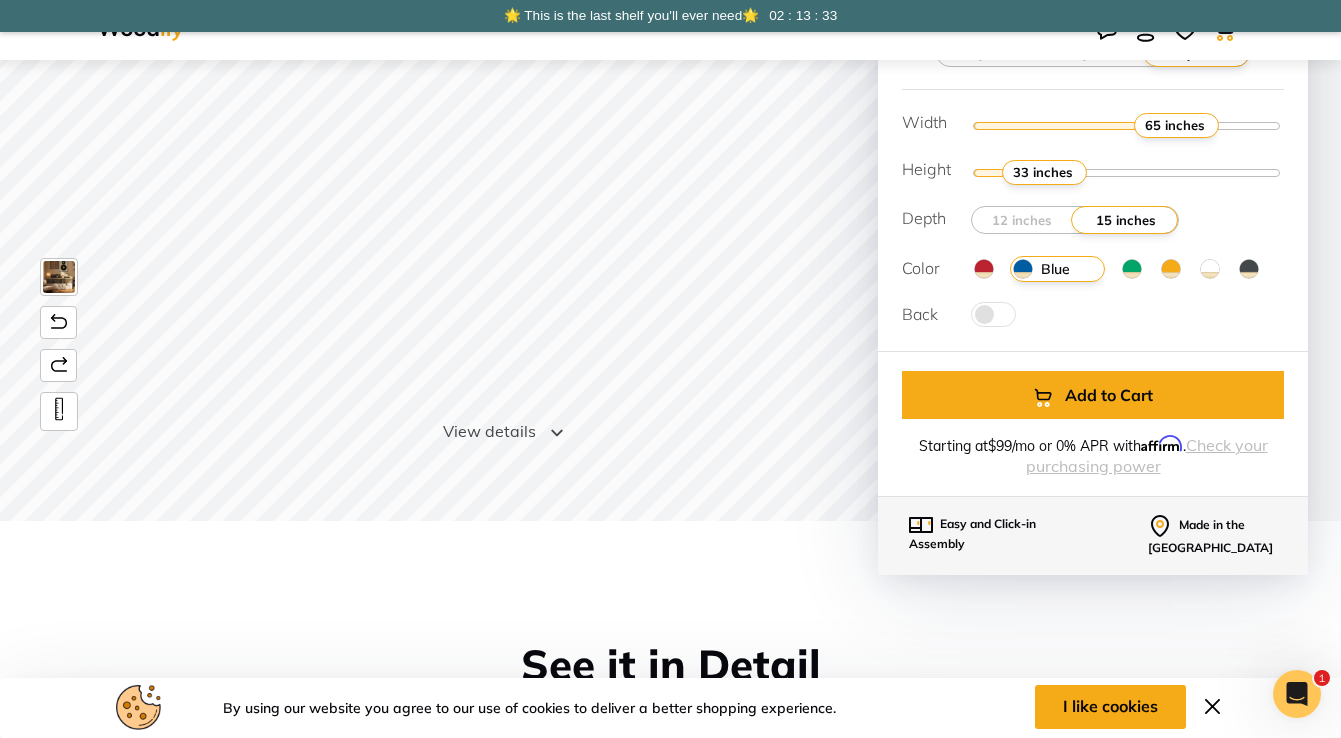 scroll, scrollTop: 262, scrollLeft: 0, axis: vertical 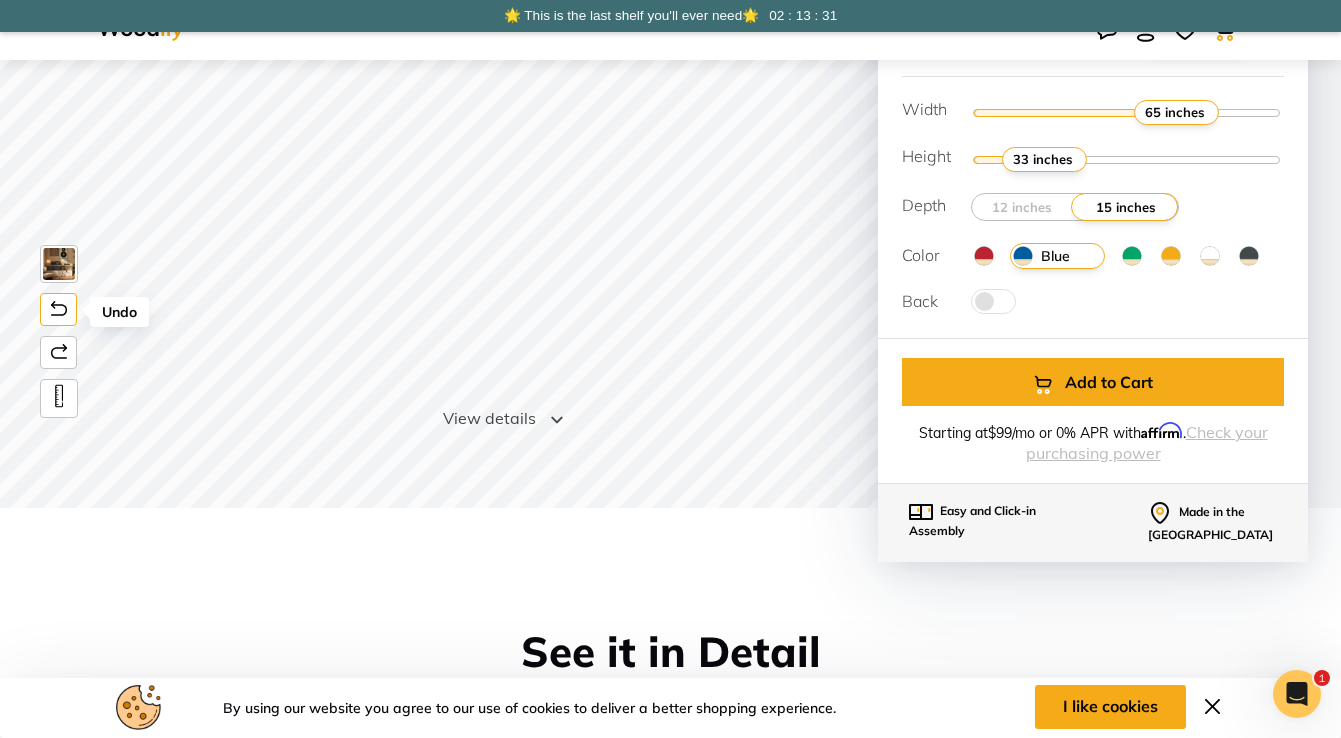 click at bounding box center [59, 308] 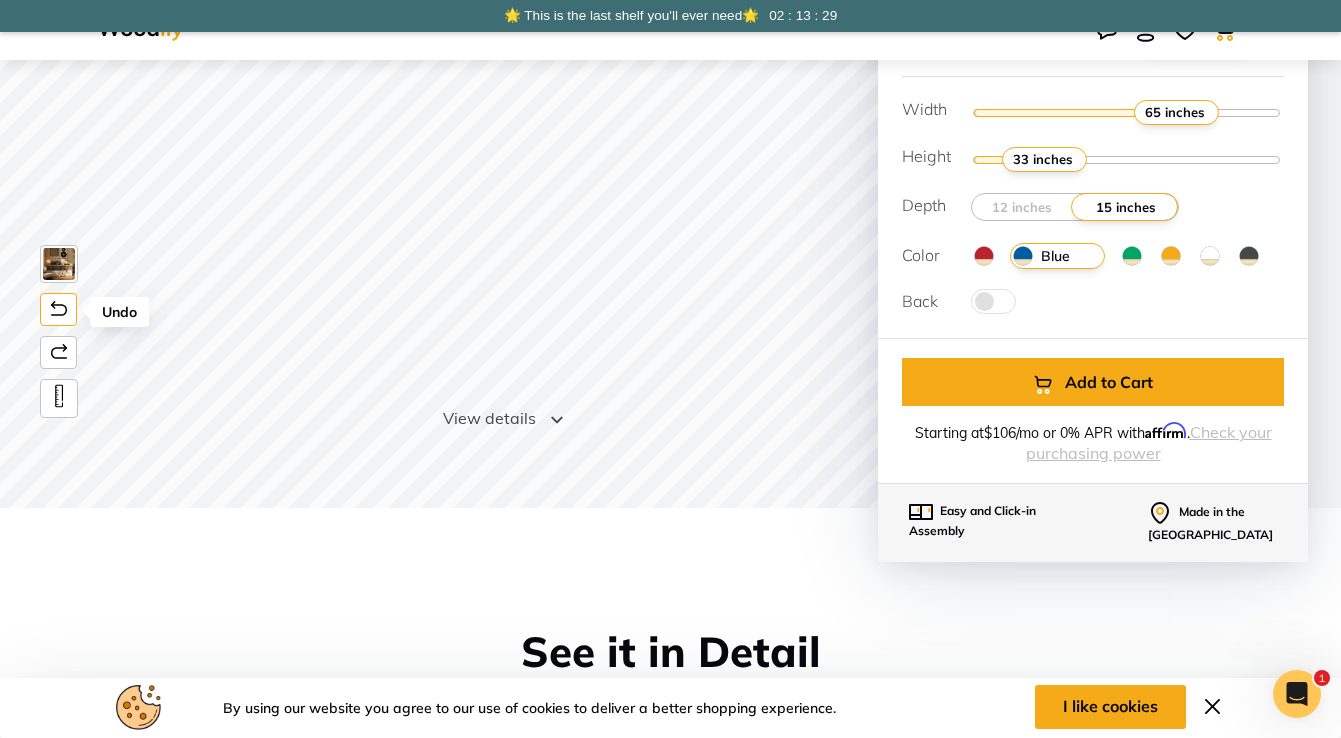 click at bounding box center (59, 308) 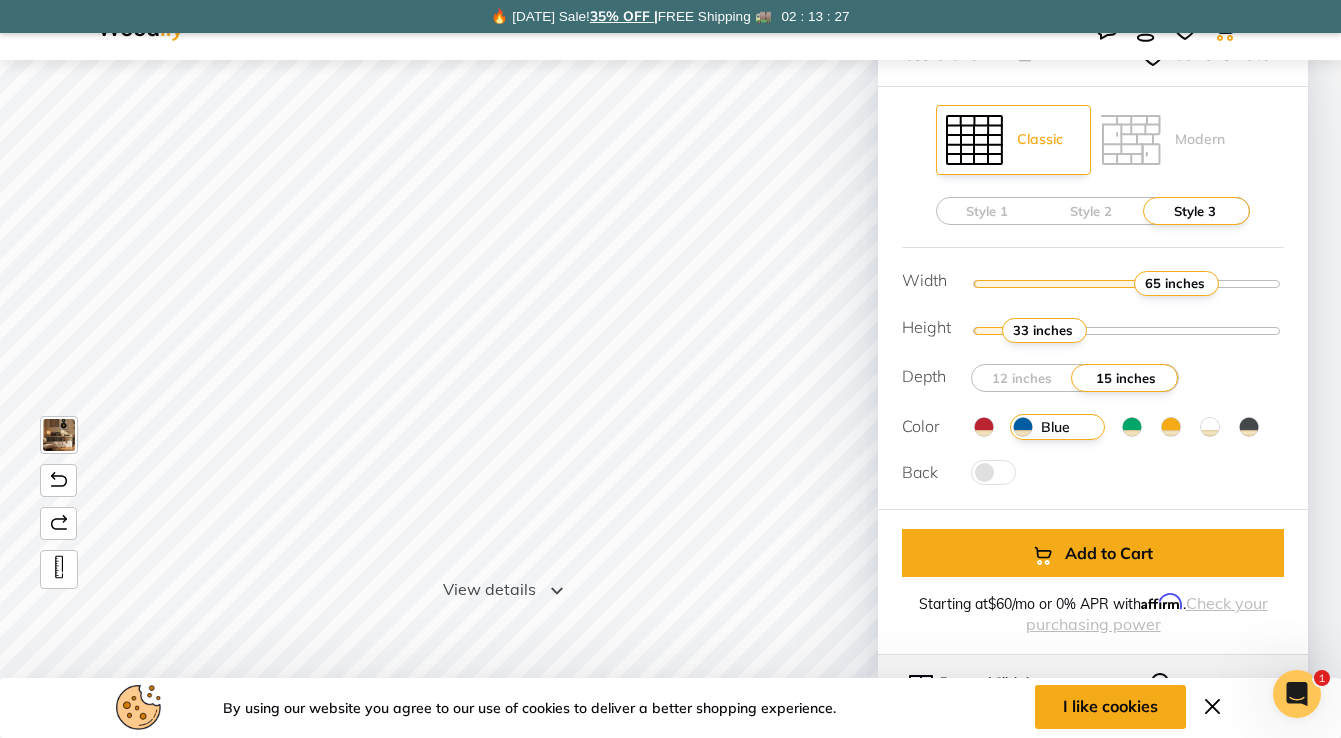 scroll, scrollTop: 13, scrollLeft: 0, axis: vertical 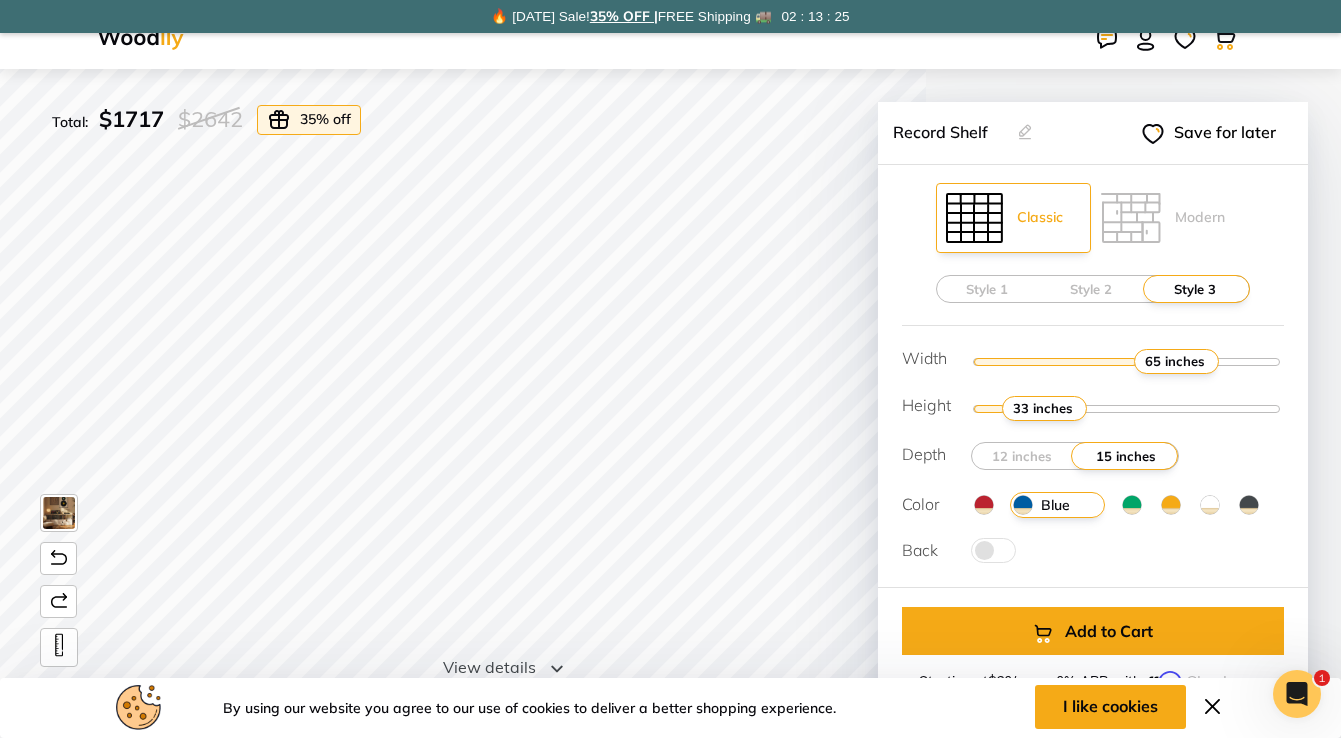 click at bounding box center [1196, 289] 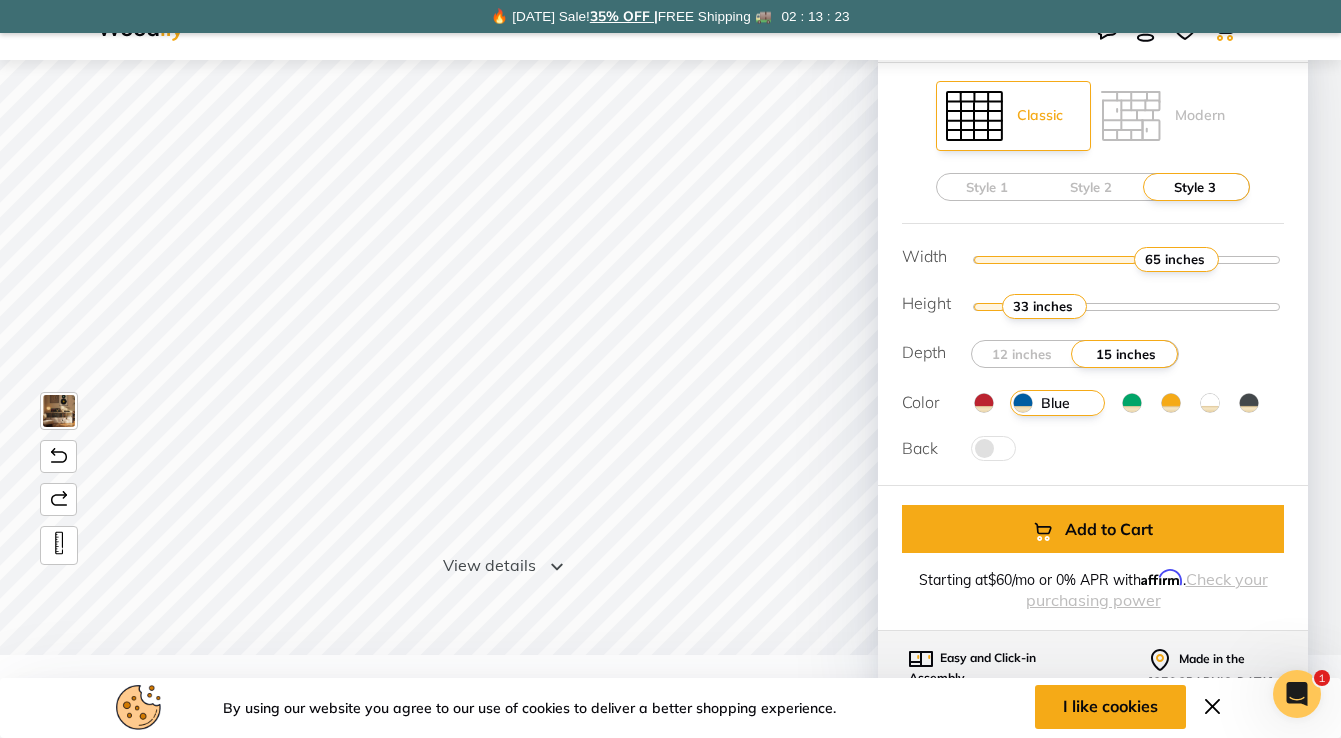 scroll, scrollTop: 140, scrollLeft: 0, axis: vertical 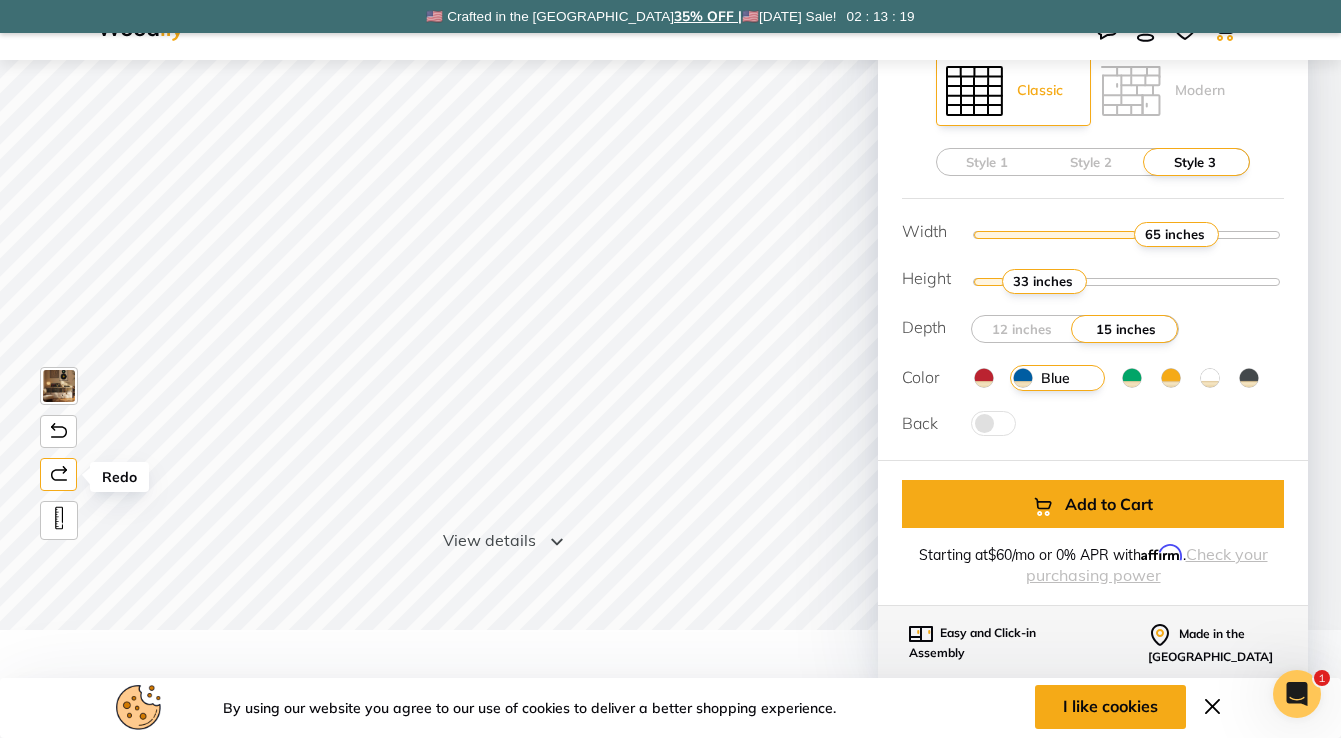 click at bounding box center (59, 473) 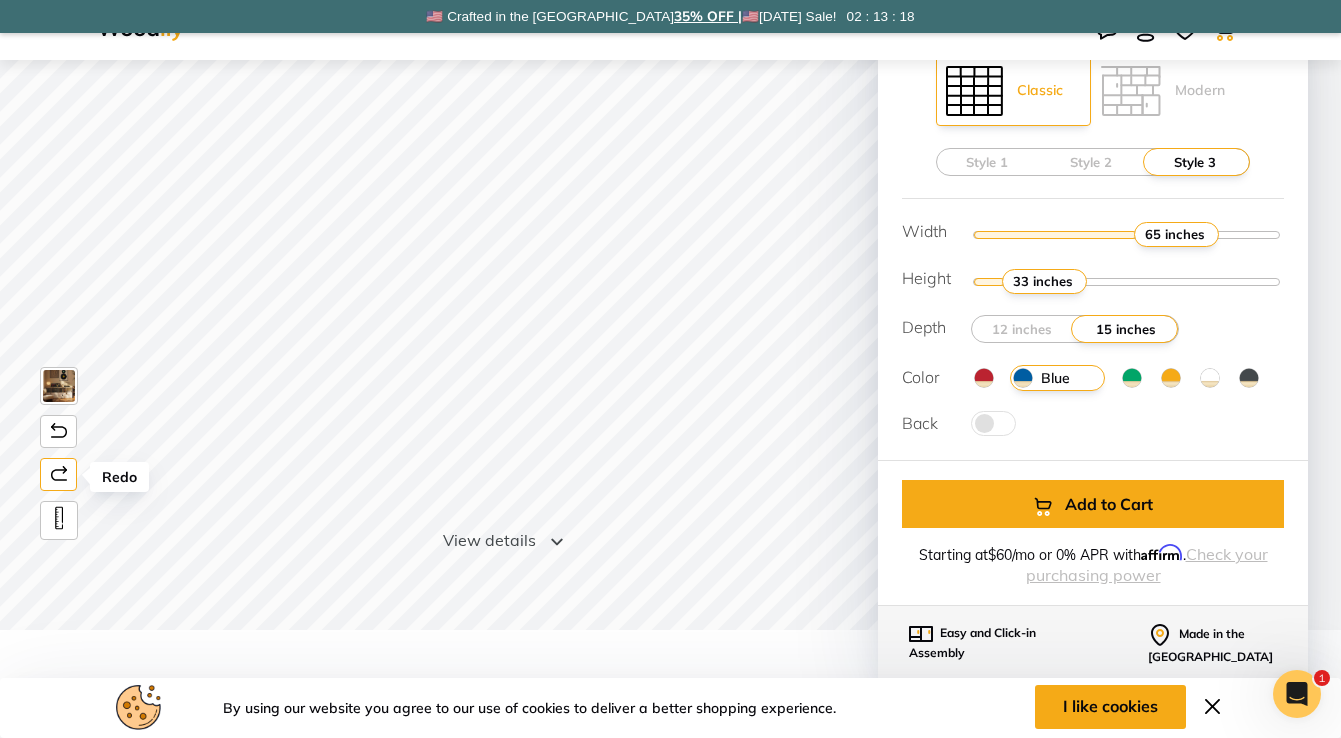 click at bounding box center [59, 473] 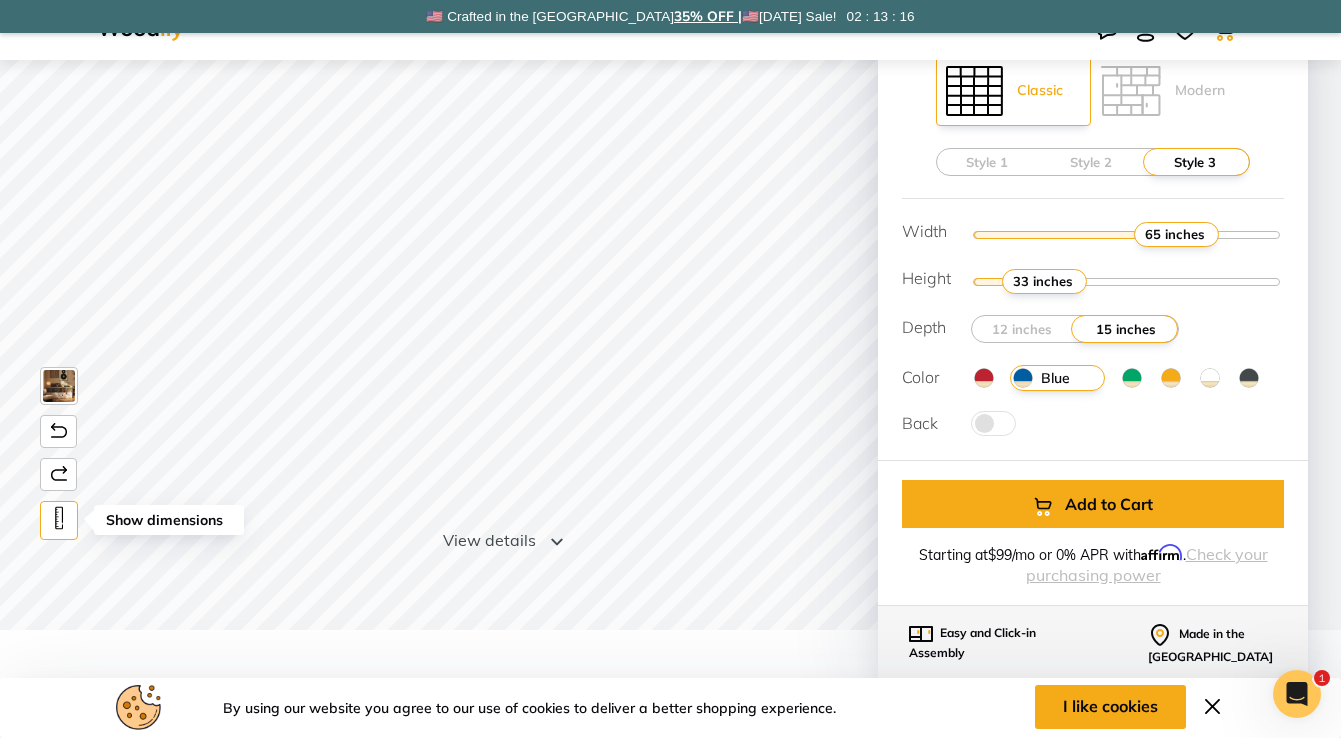 click at bounding box center (59, 518) 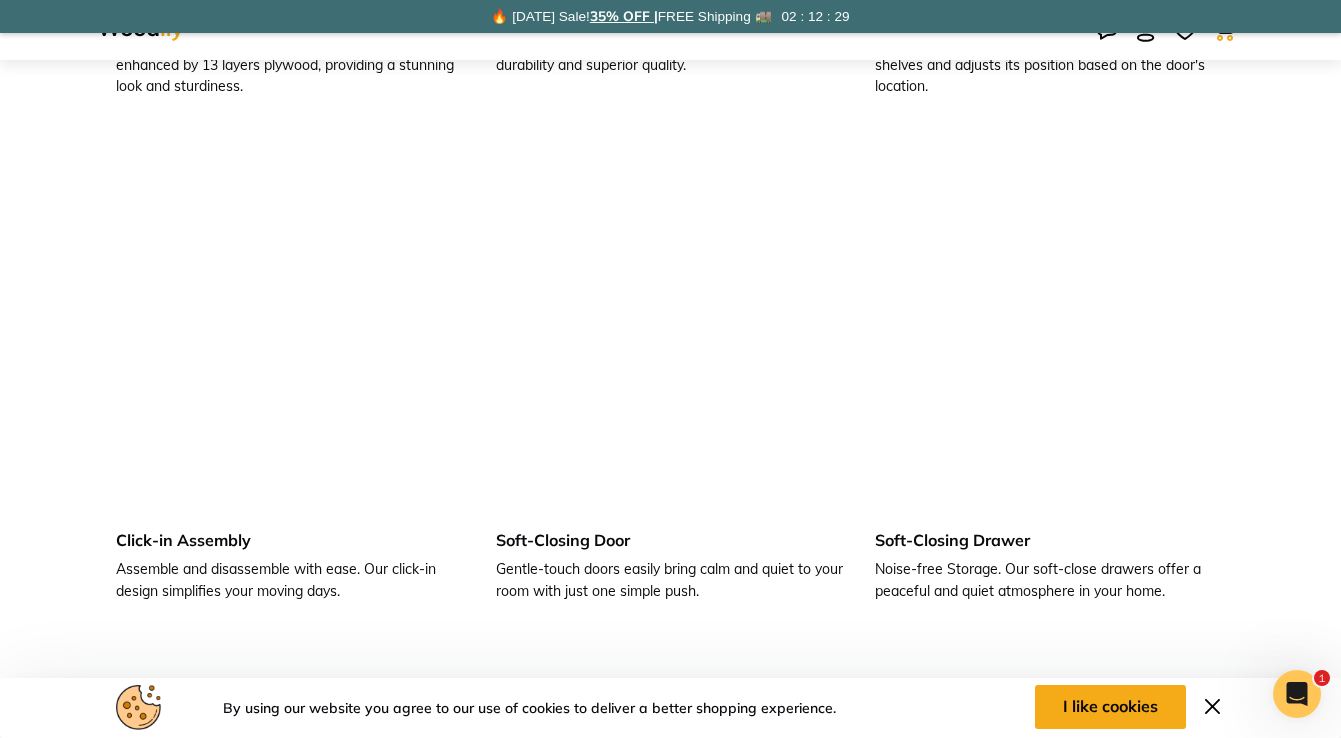 scroll, scrollTop: 2838, scrollLeft: 0, axis: vertical 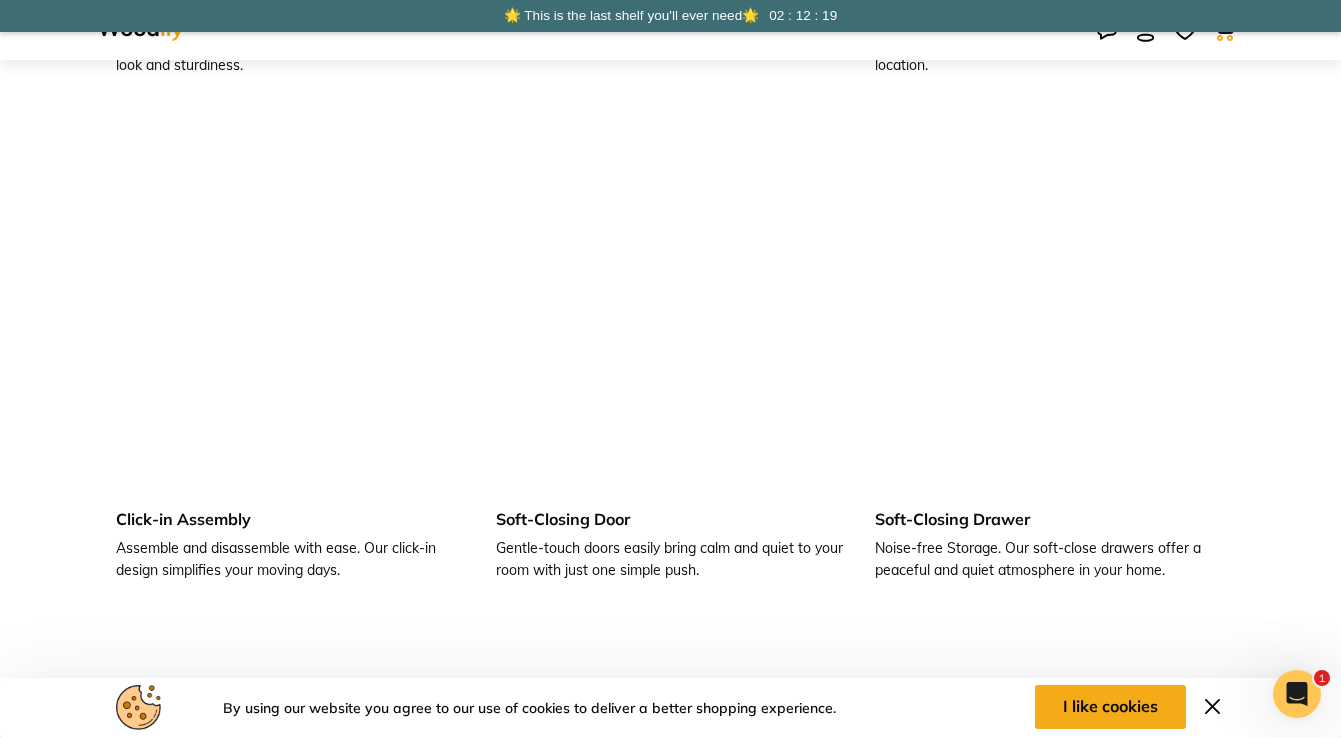 click on "Your browser does not support the video." at bounding box center [291, 305] 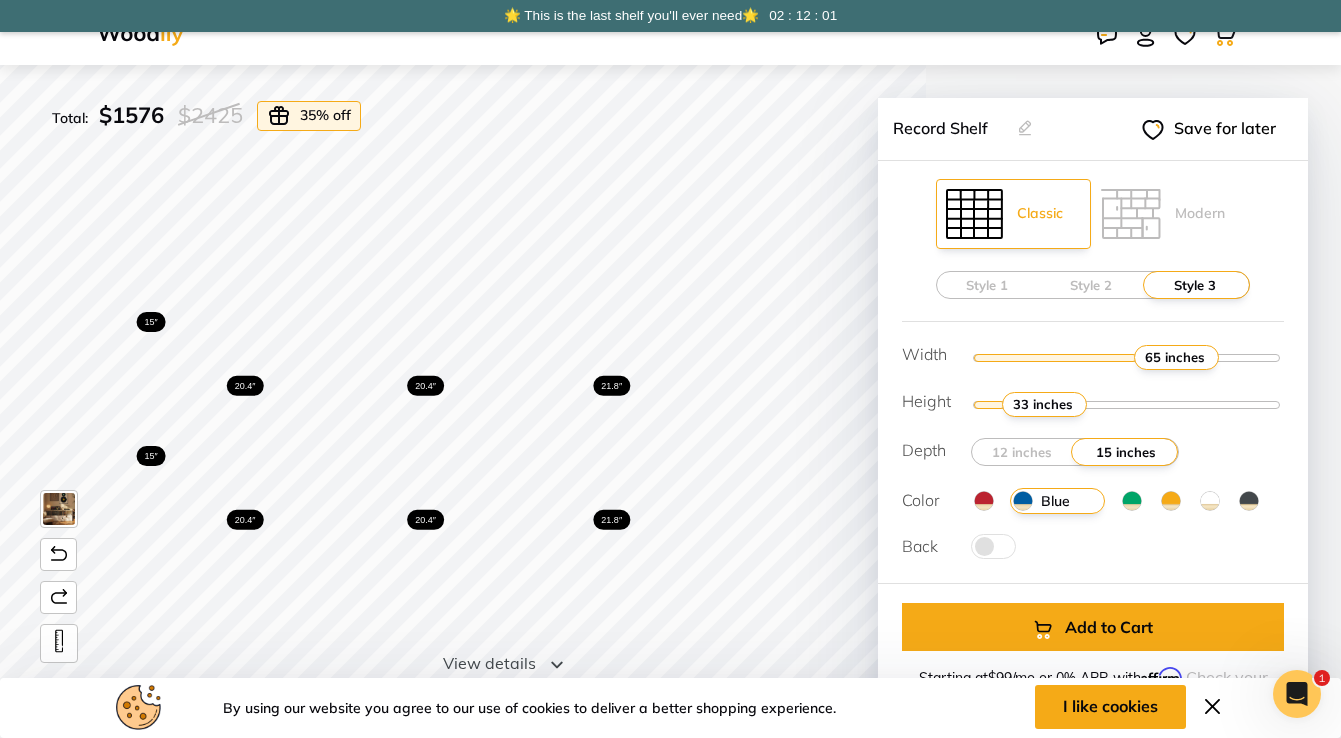 scroll, scrollTop: 0, scrollLeft: 0, axis: both 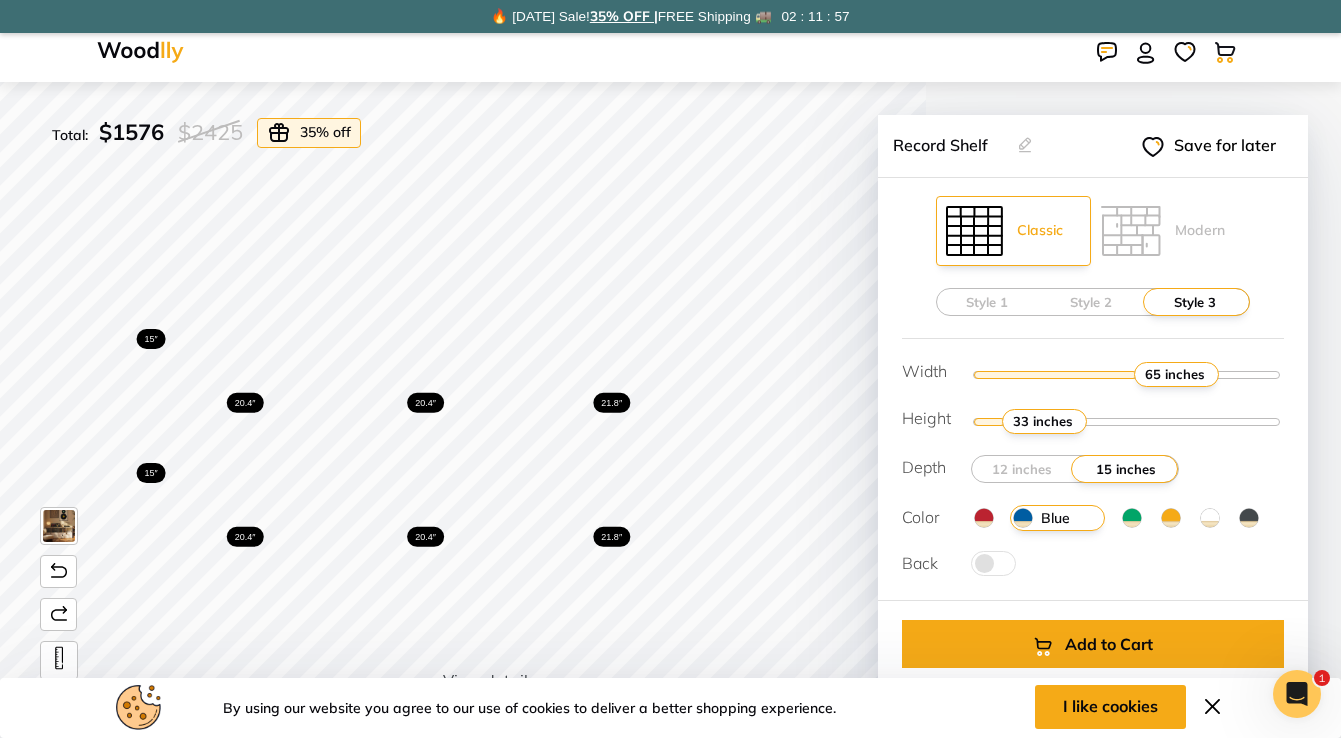 click at bounding box center (140, 52) 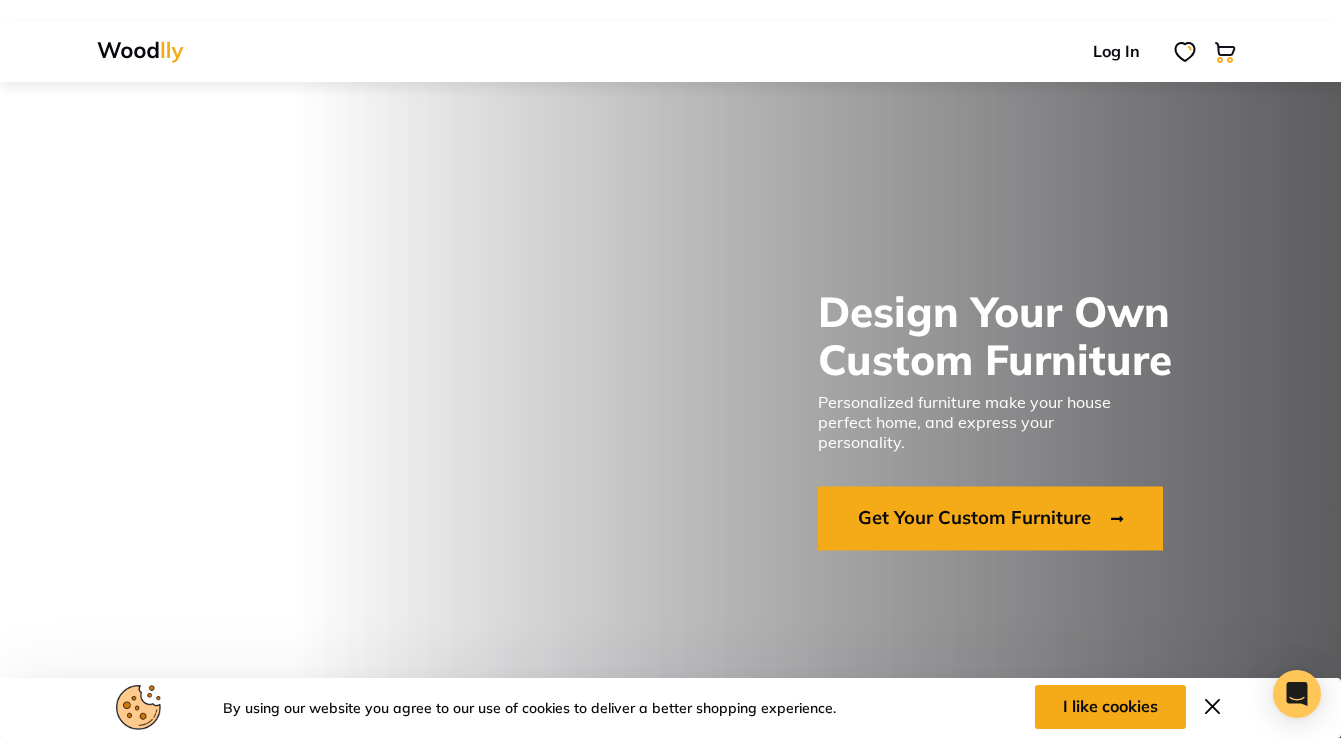 scroll, scrollTop: 0, scrollLeft: 0, axis: both 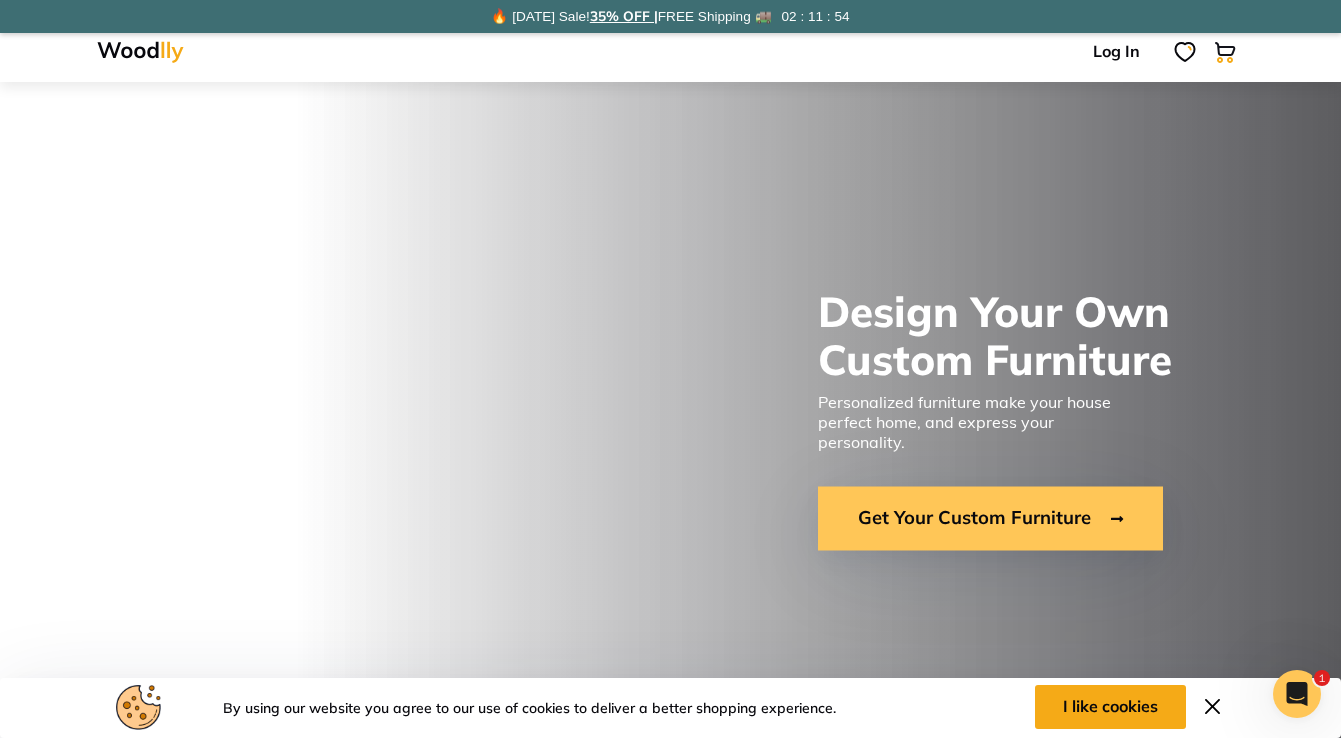 click on "Get Your Custom Furniture" at bounding box center (990, 519) 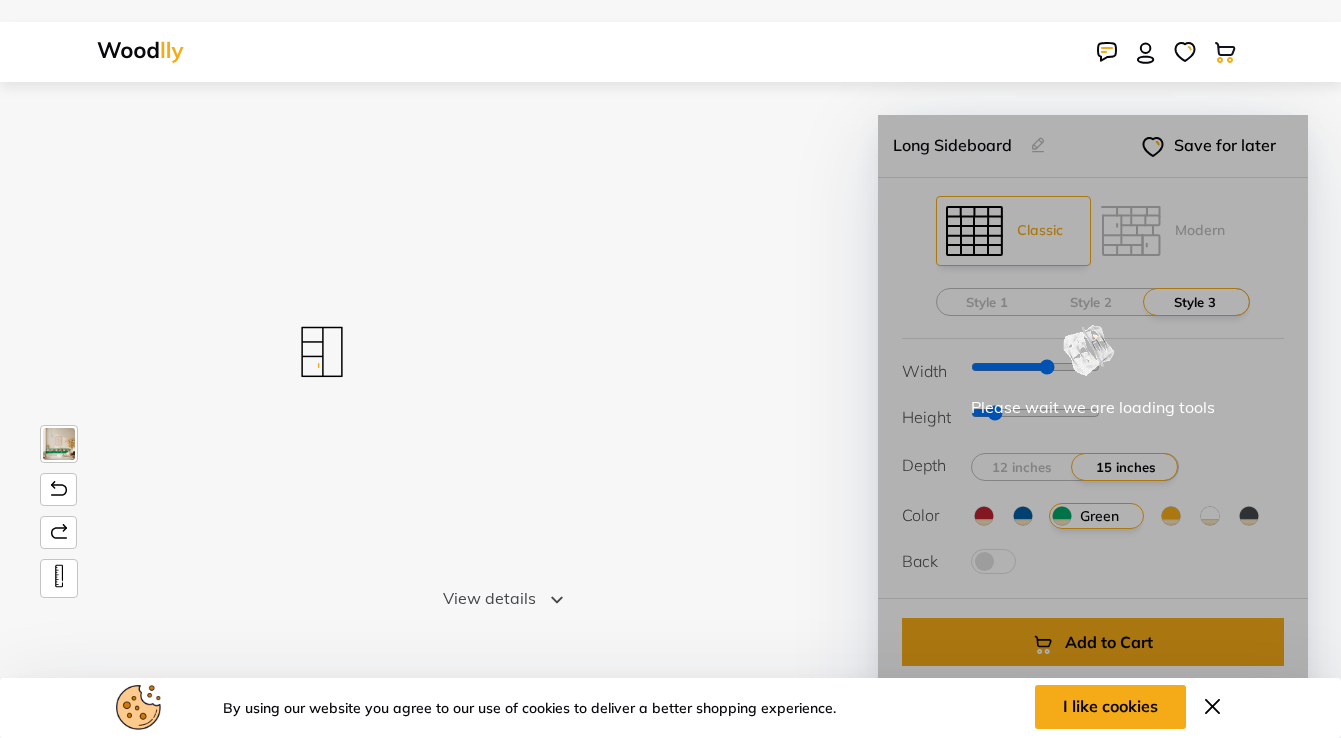 scroll, scrollTop: 0, scrollLeft: 0, axis: both 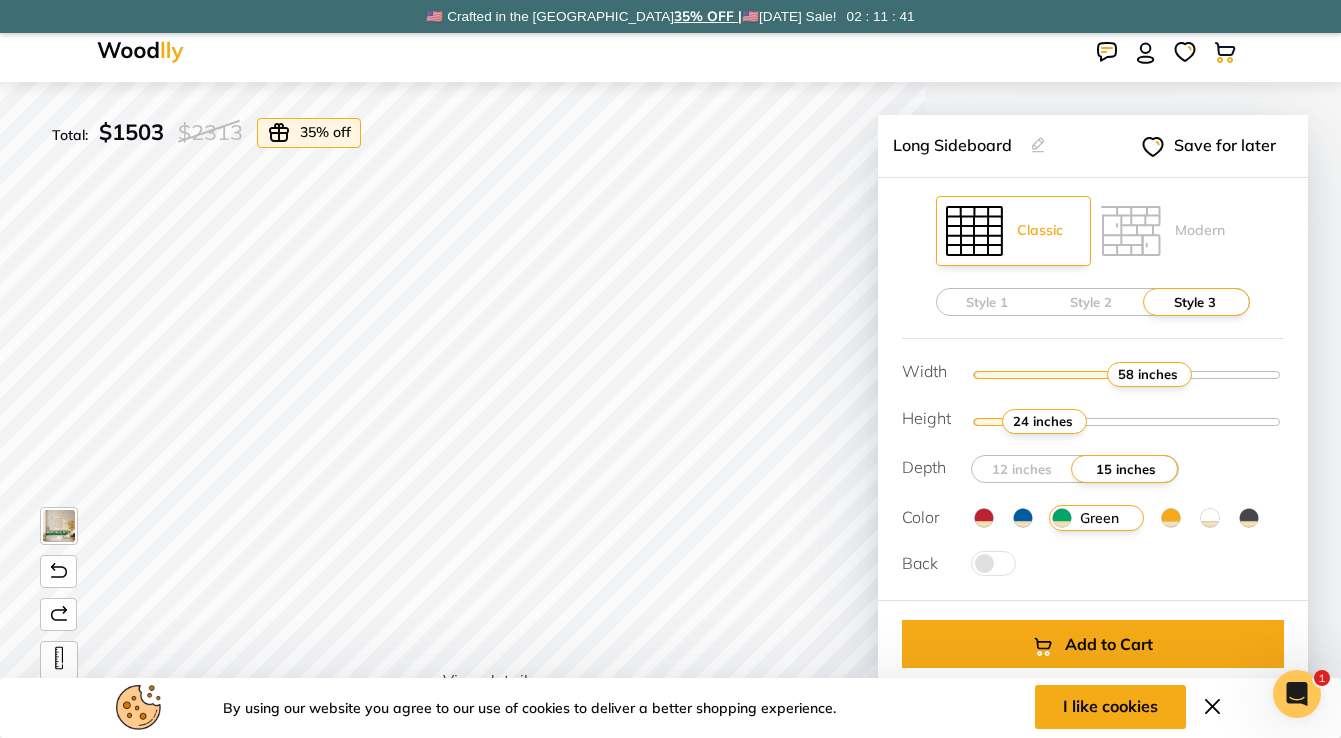 click on "Red
Blue
Green
Yellow
White
Black" at bounding box center [1127, 524] 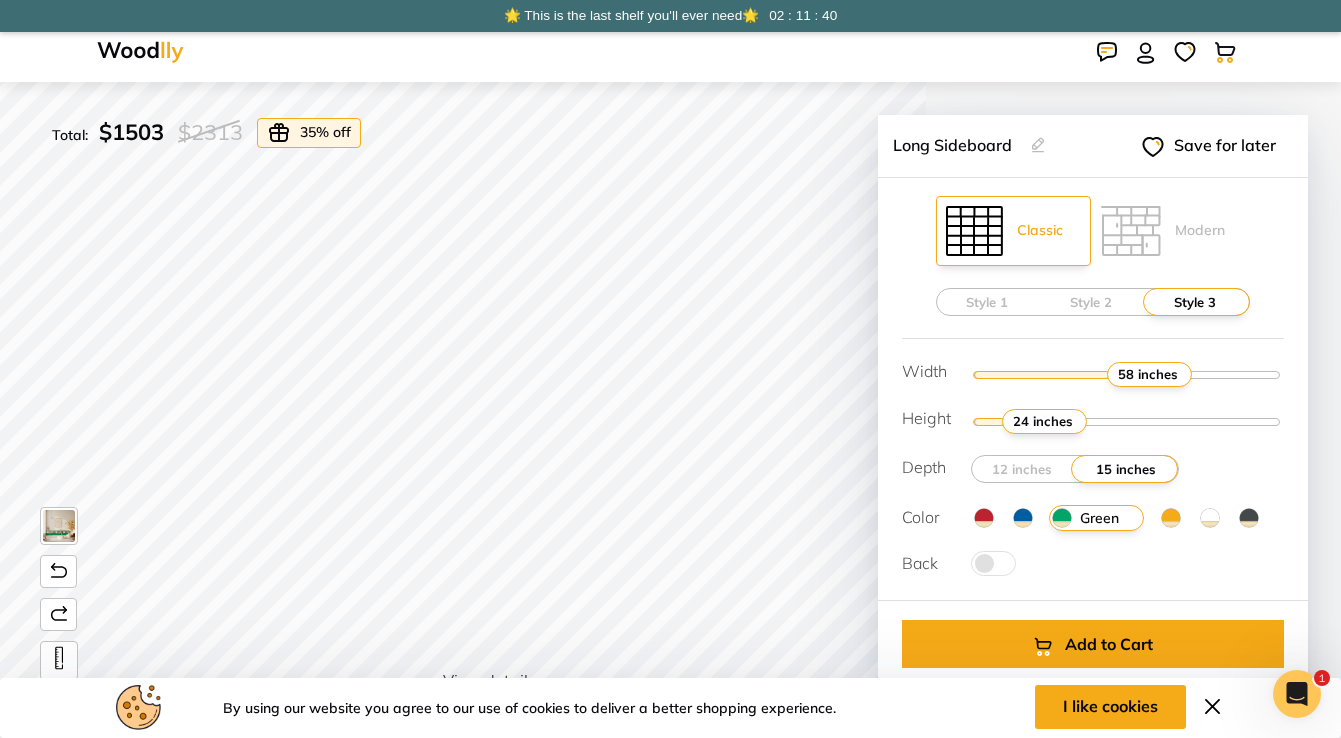 click at bounding box center [1023, 518] 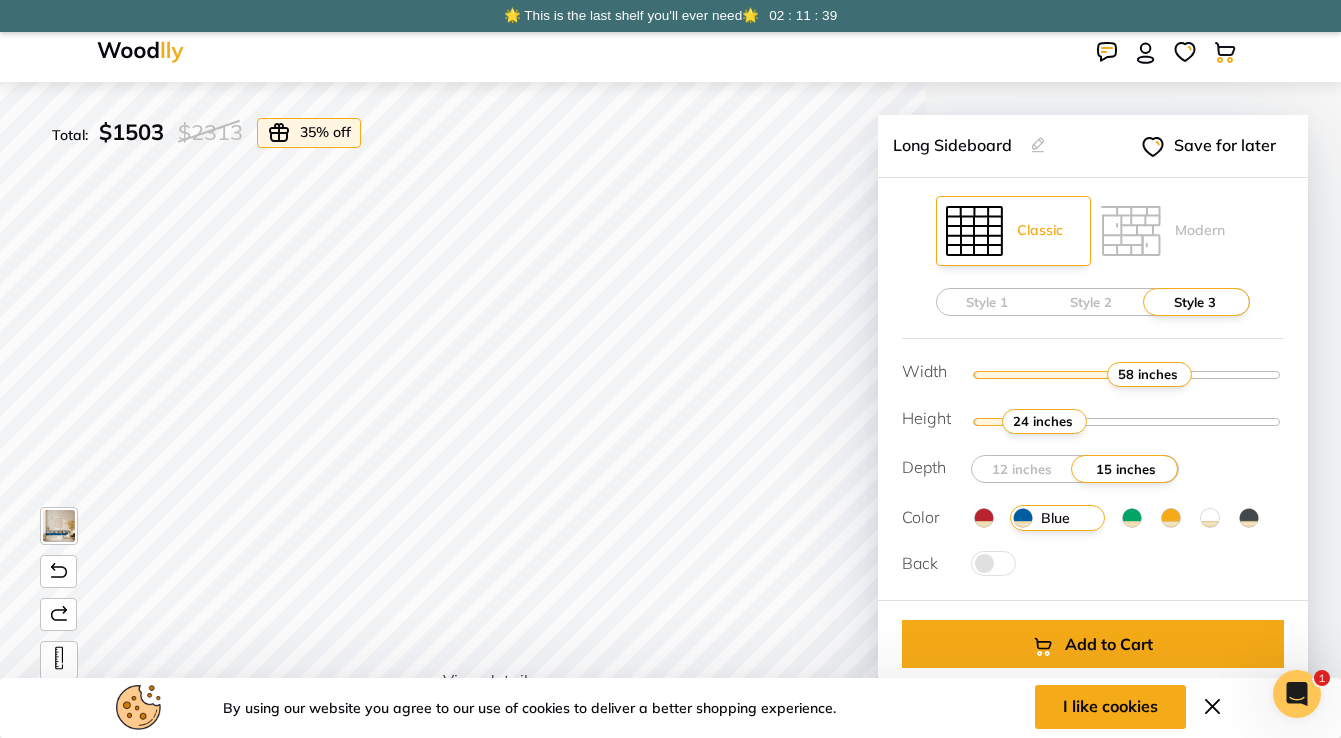 click at bounding box center [1171, 518] 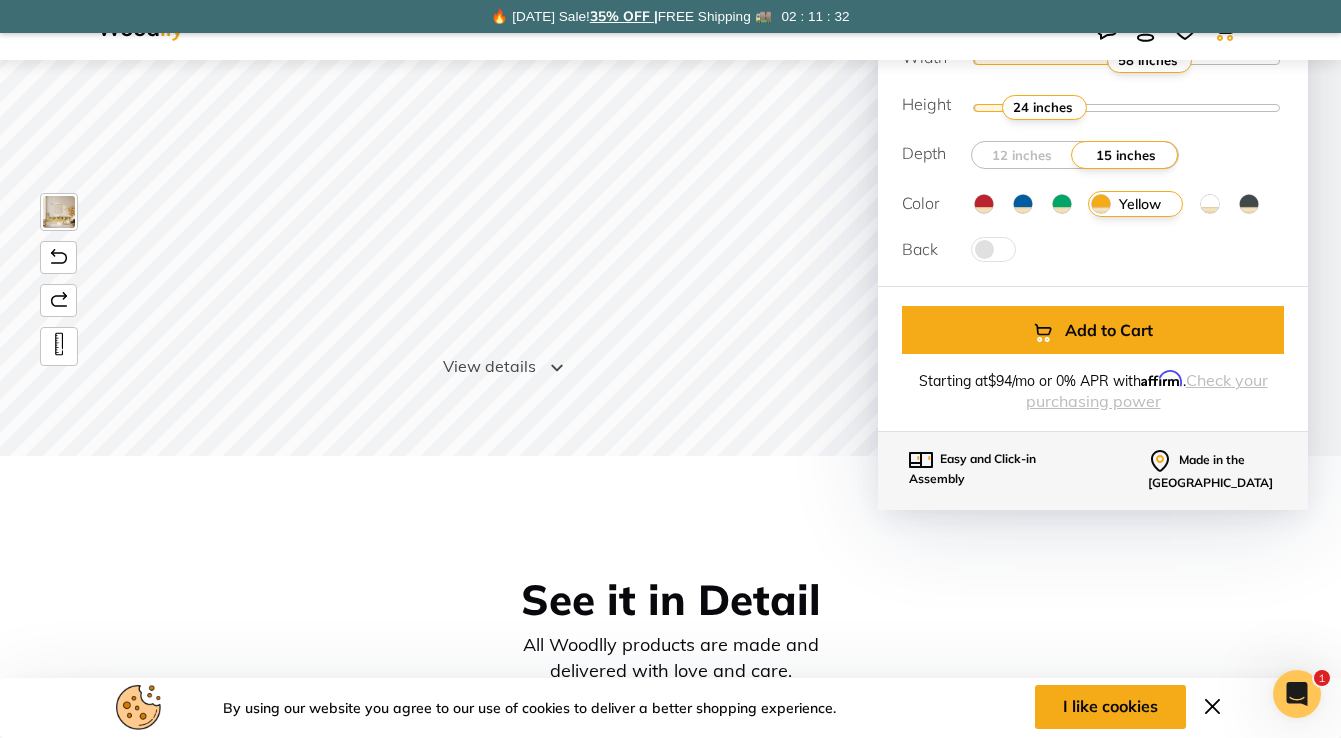 scroll, scrollTop: 170, scrollLeft: 0, axis: vertical 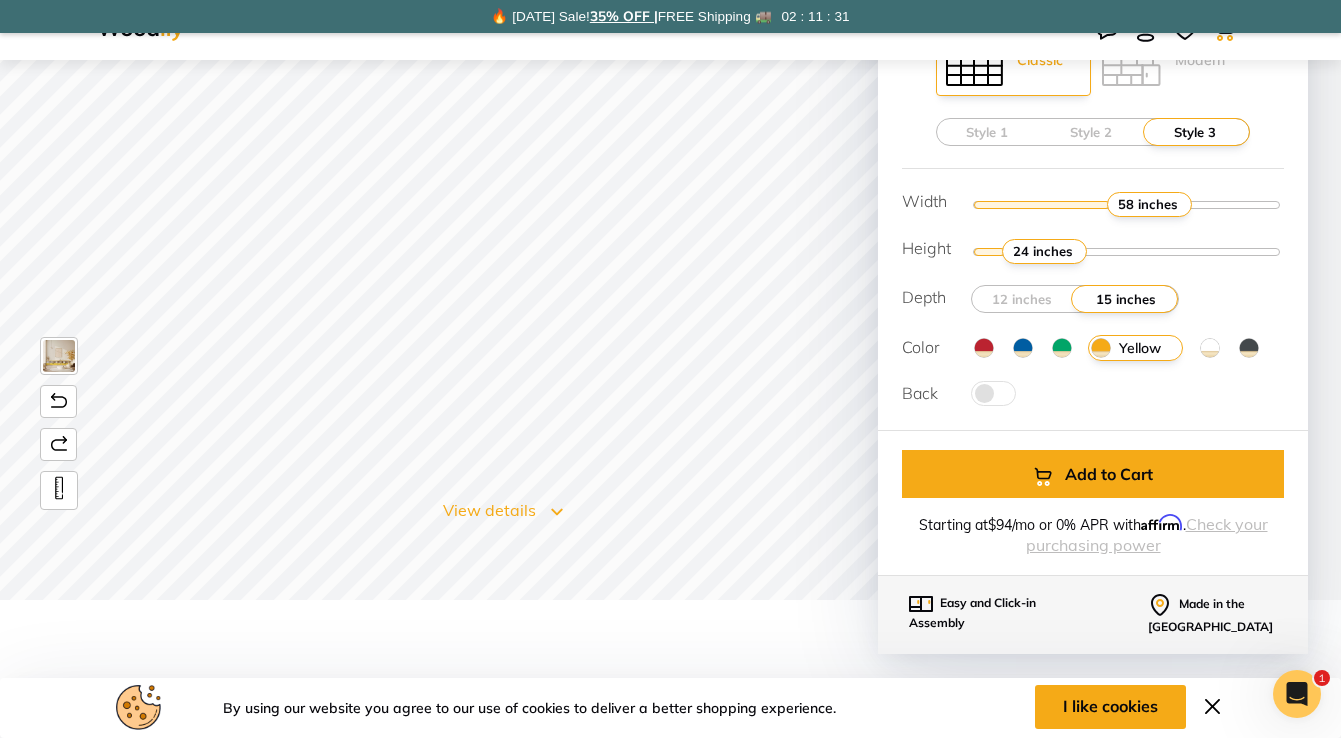 click 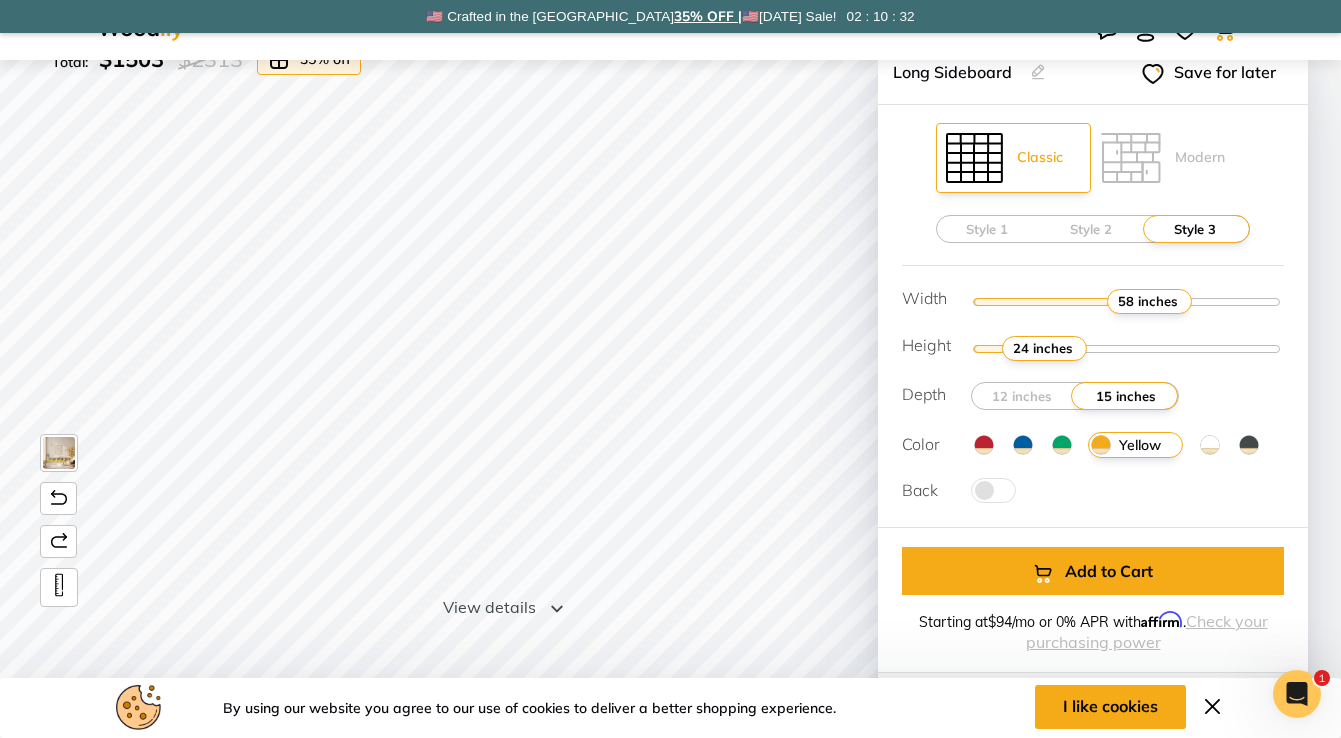 scroll, scrollTop: 0, scrollLeft: 0, axis: both 